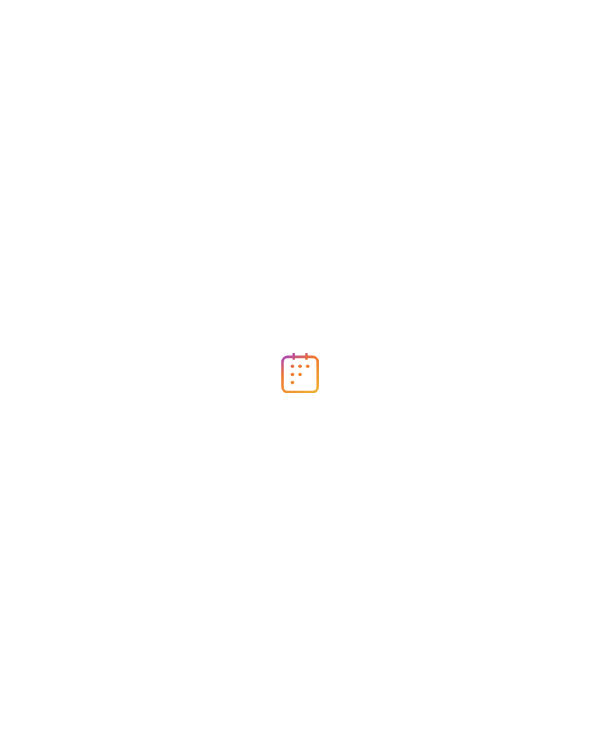 scroll, scrollTop: 0, scrollLeft: 0, axis: both 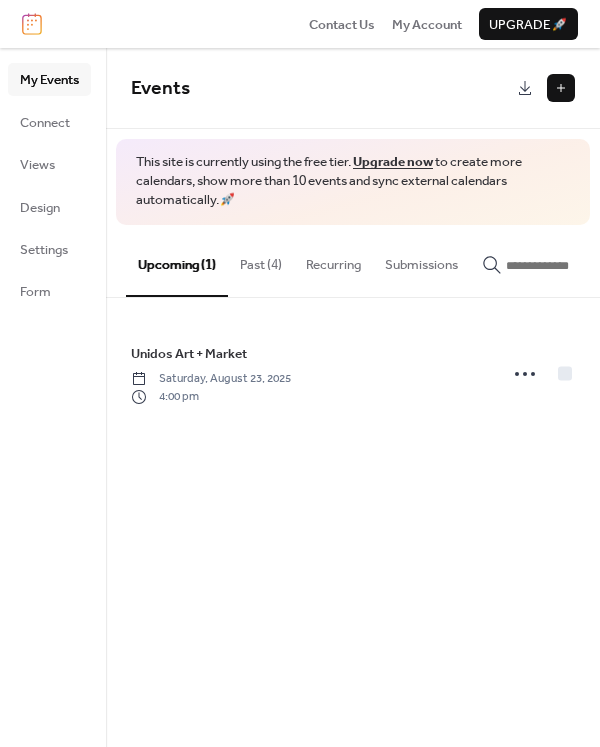 click at bounding box center [561, 88] 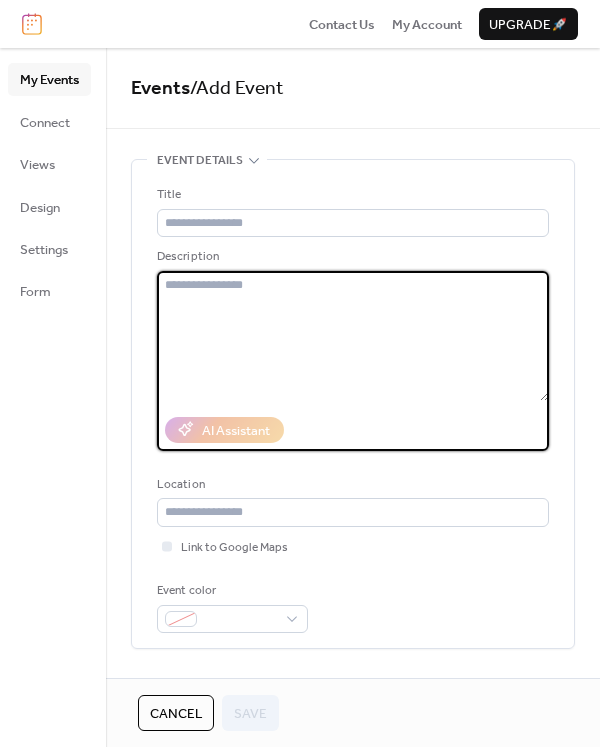 click at bounding box center [353, 336] 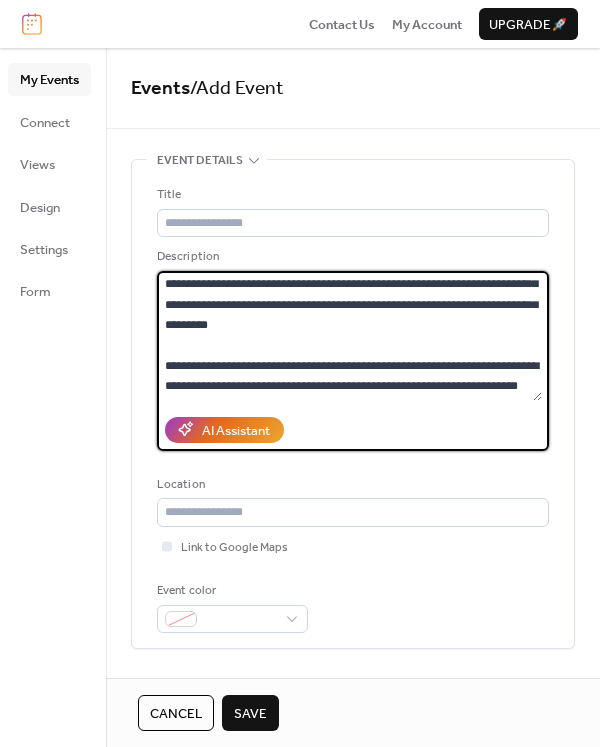 scroll, scrollTop: 102, scrollLeft: 0, axis: vertical 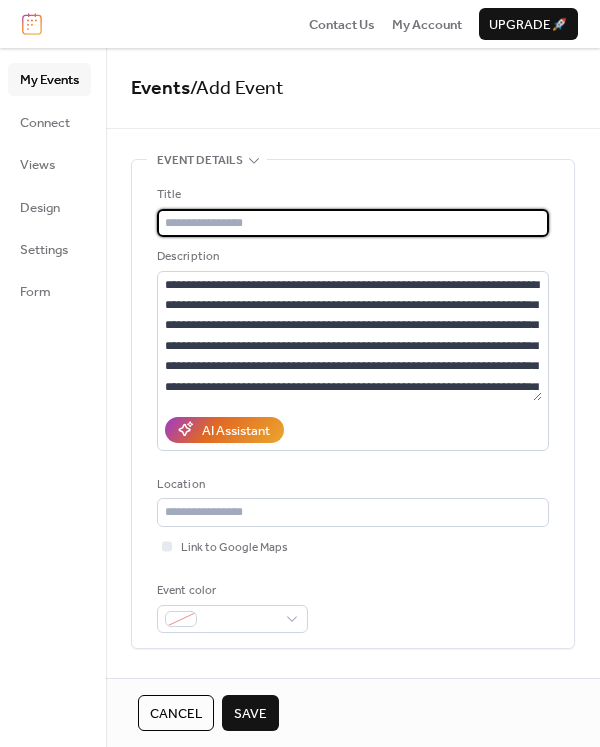 click at bounding box center [353, 223] 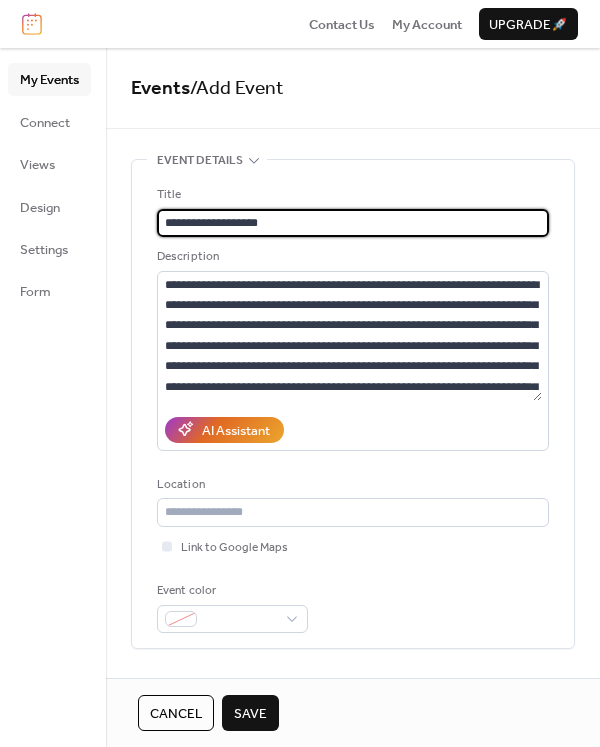 type on "**********" 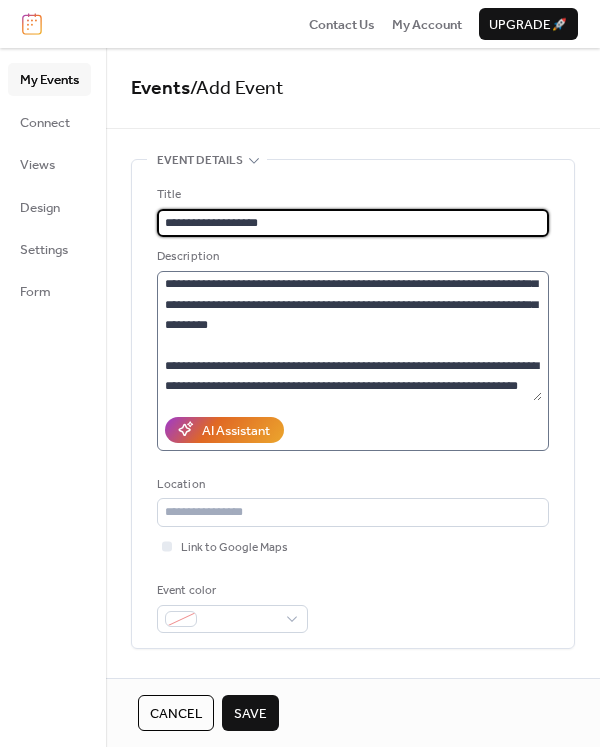 scroll, scrollTop: 102, scrollLeft: 0, axis: vertical 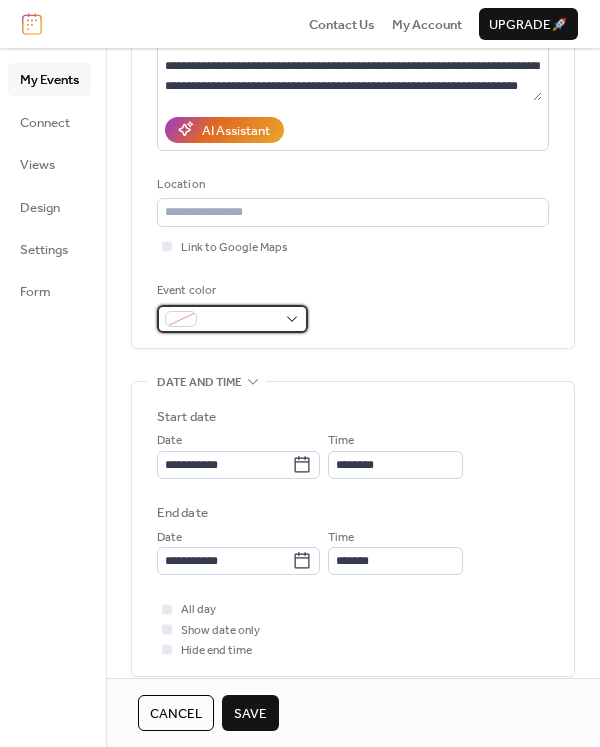 click at bounding box center [232, 319] 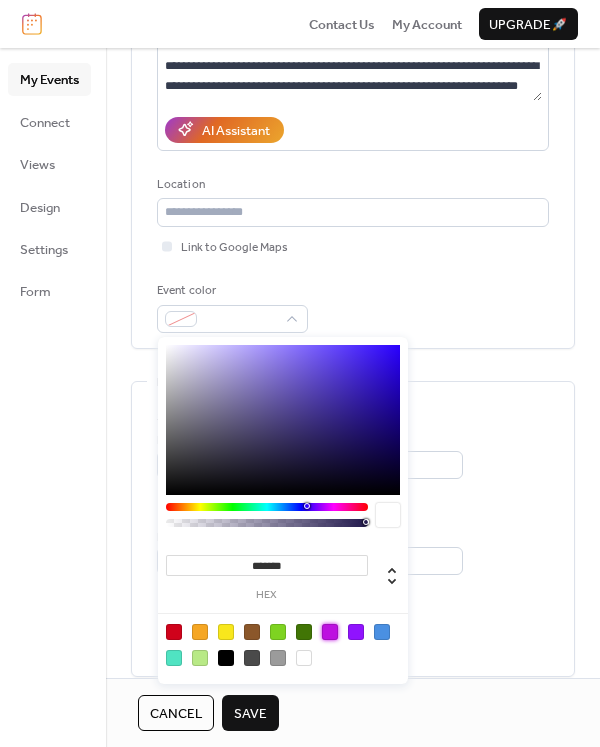 click at bounding box center [330, 632] 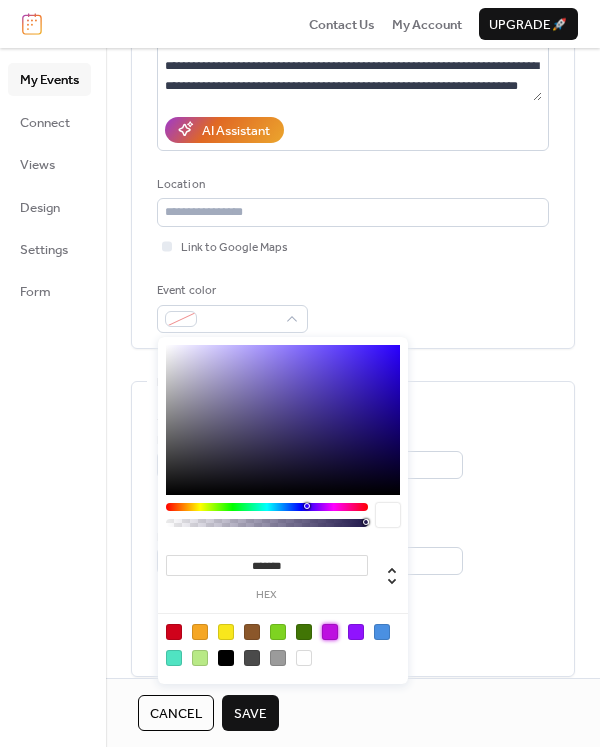 type on "*******" 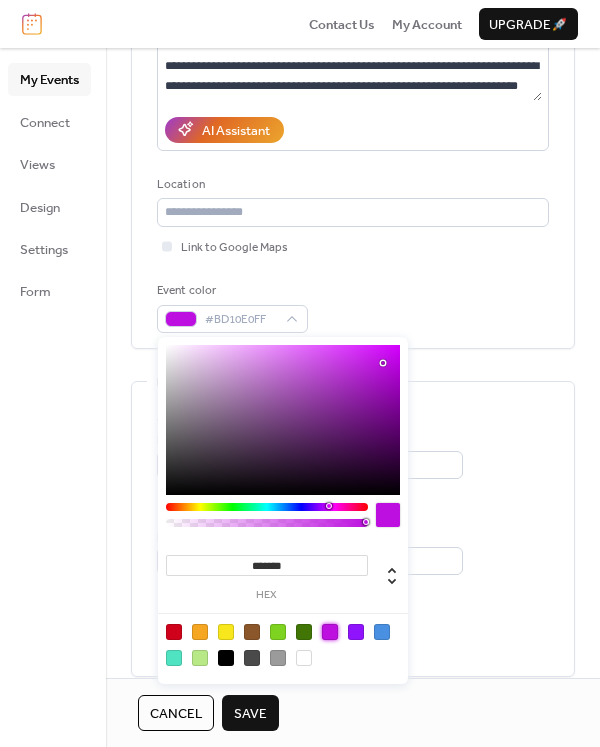 click on "Event color #BD10E0FF" at bounding box center (353, 307) 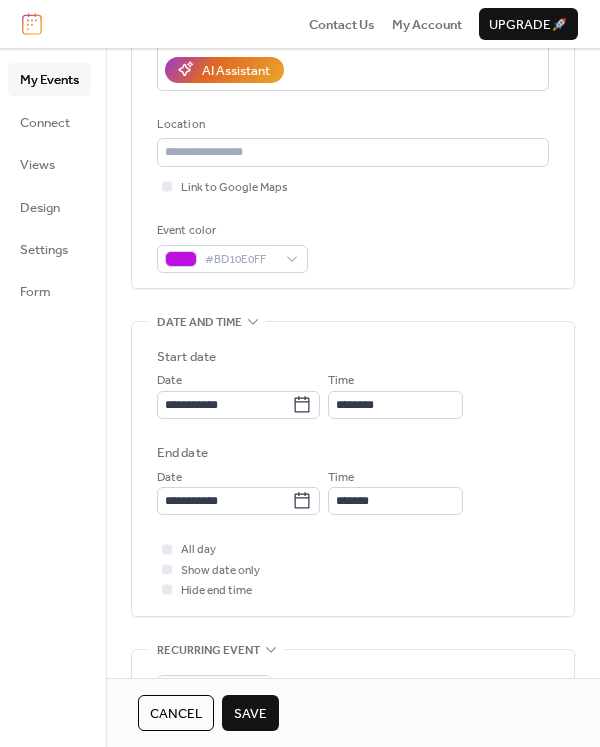 scroll, scrollTop: 400, scrollLeft: 0, axis: vertical 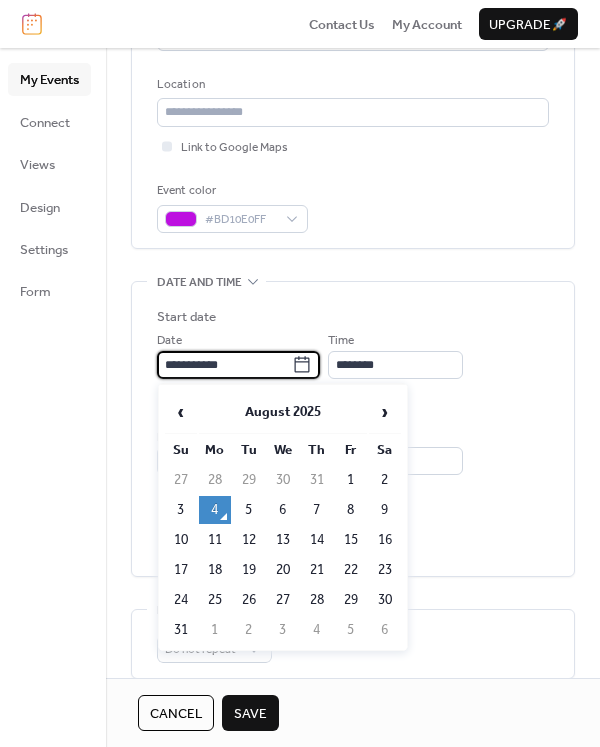 click on "**********" at bounding box center (224, 365) 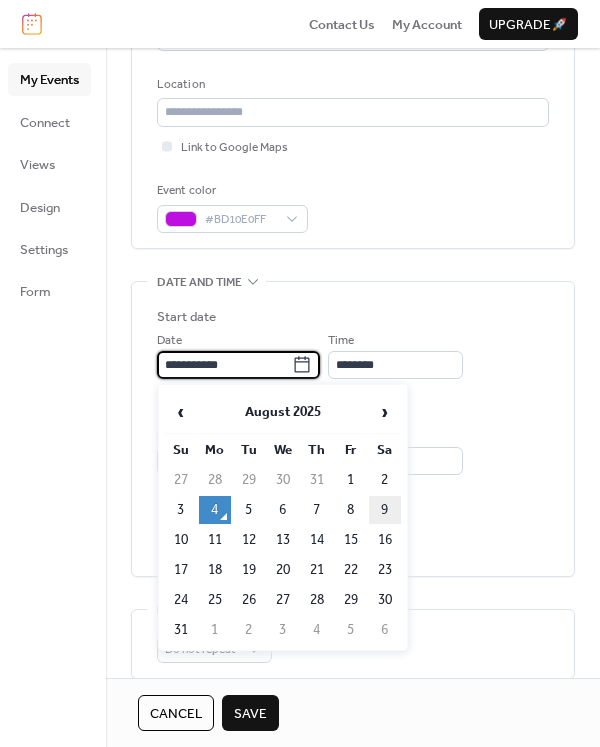 click on "9" at bounding box center [385, 510] 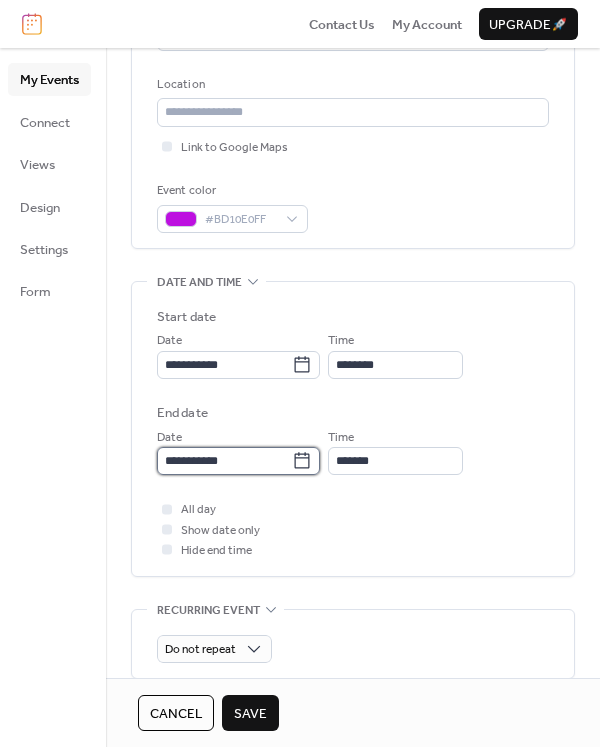 click on "**********" at bounding box center [224, 461] 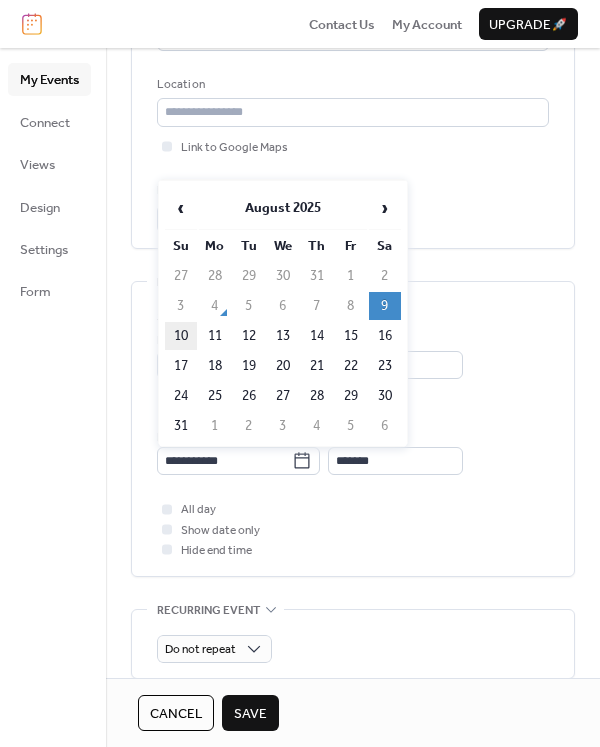 click on "10" at bounding box center [181, 336] 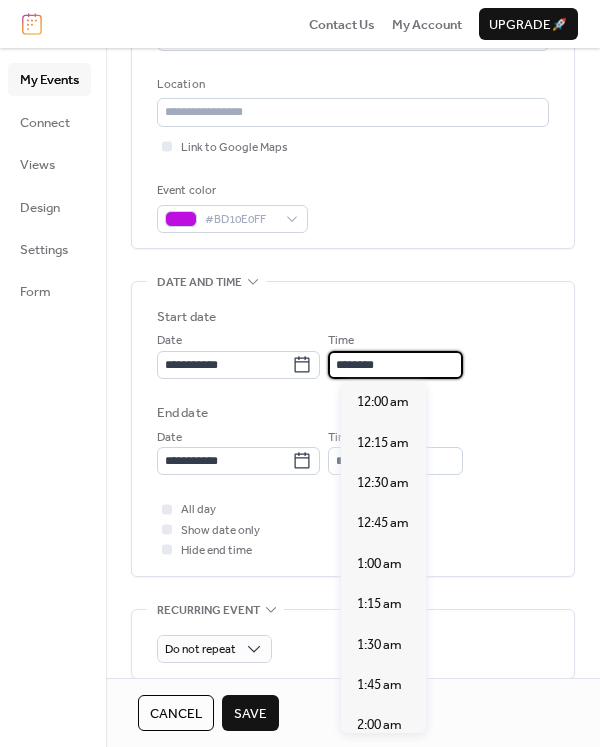 click on "********" at bounding box center (395, 365) 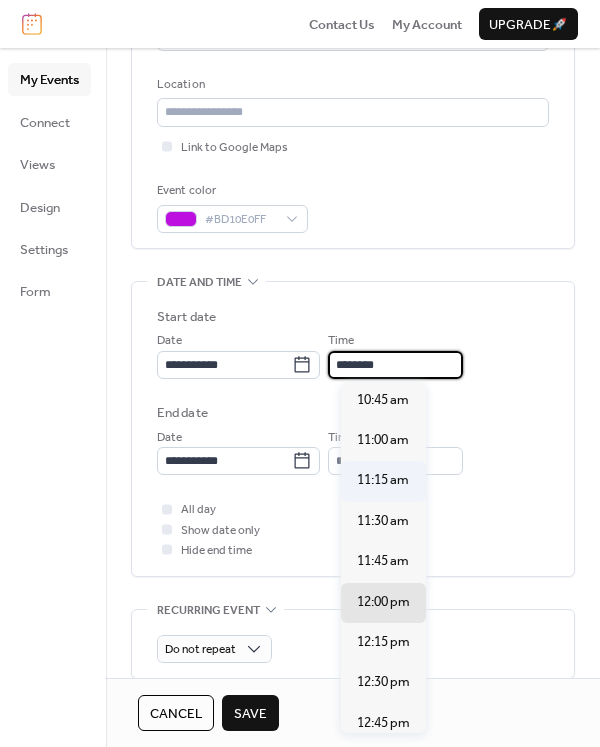 scroll, scrollTop: 1440, scrollLeft: 0, axis: vertical 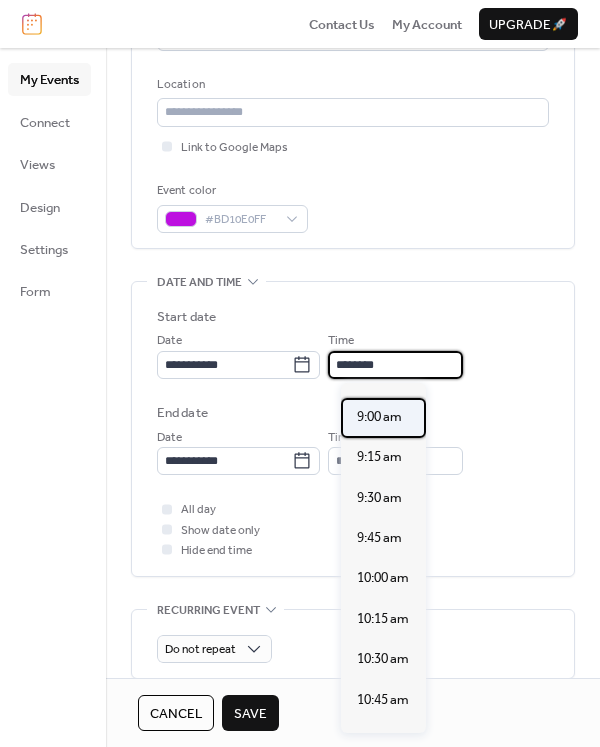 click on "9:00 am" at bounding box center (383, 418) 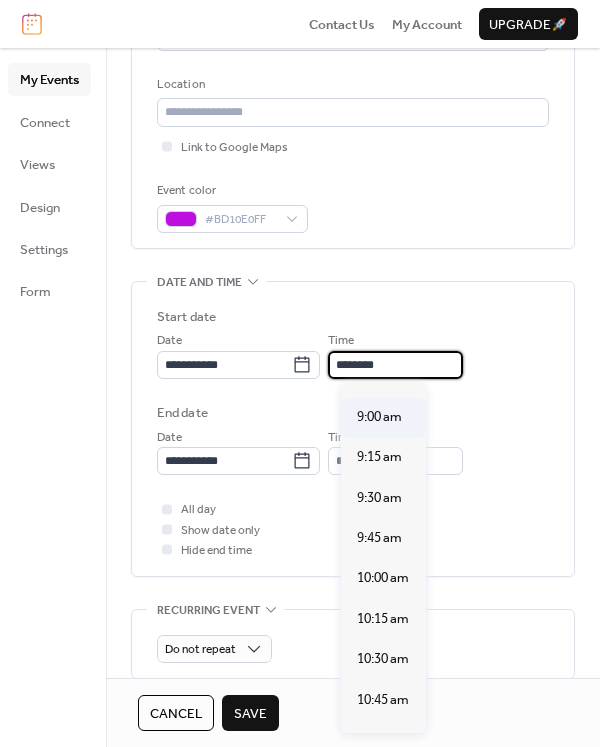 type on "*******" 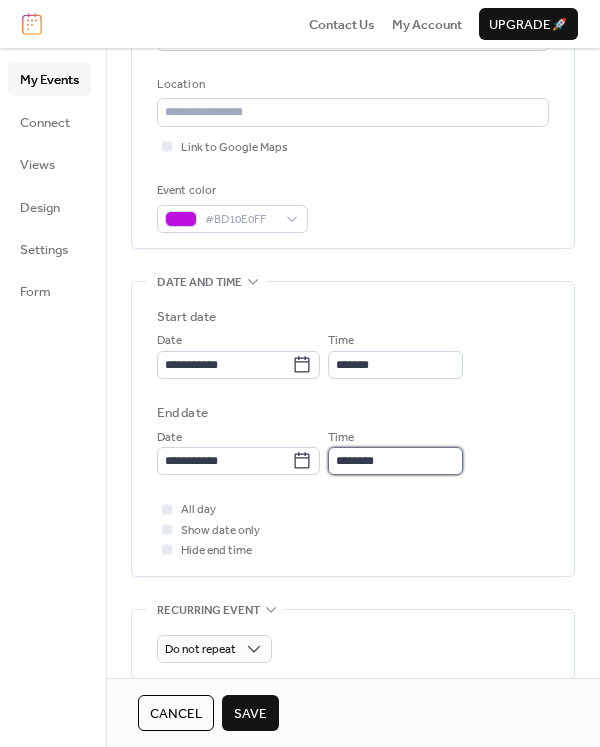 click on "********" at bounding box center (395, 461) 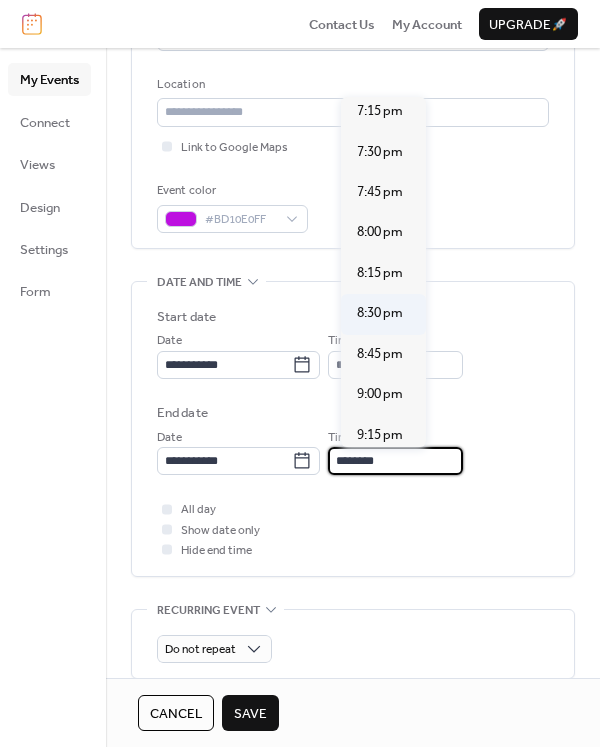 scroll, scrollTop: 3016, scrollLeft: 0, axis: vertical 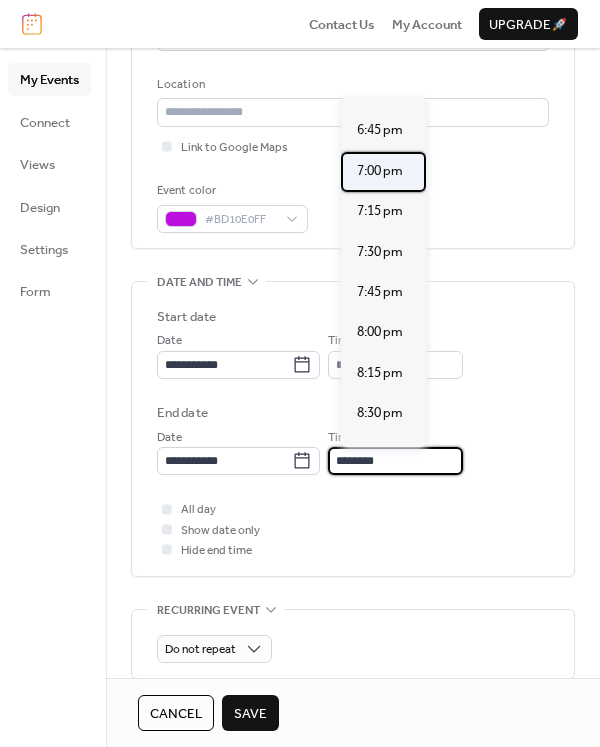 click on "7:00 pm" at bounding box center [380, 171] 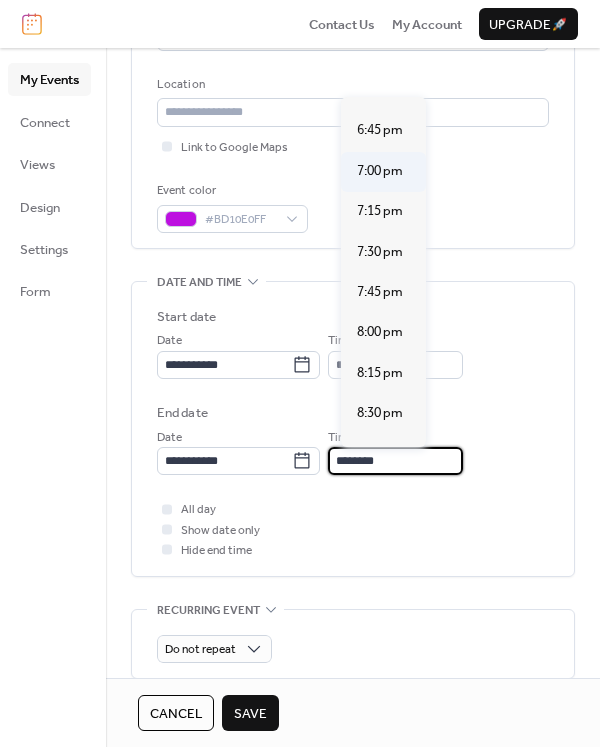 type on "*******" 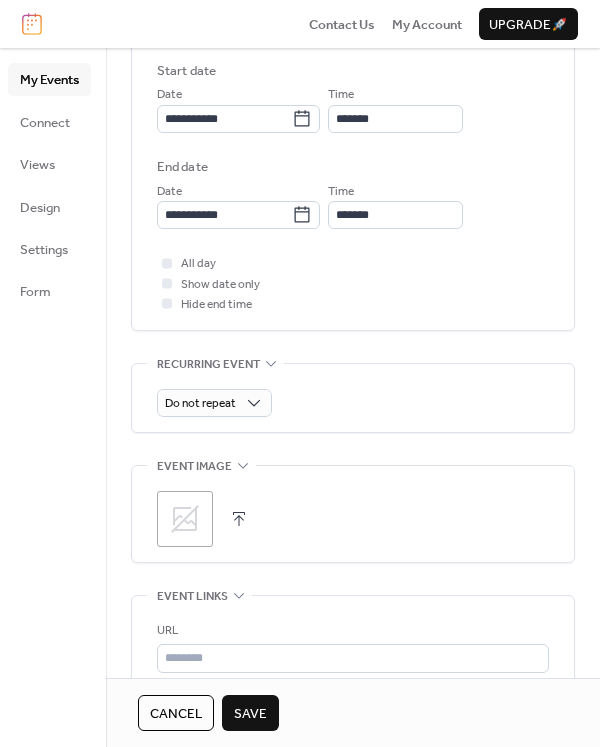 scroll, scrollTop: 700, scrollLeft: 0, axis: vertical 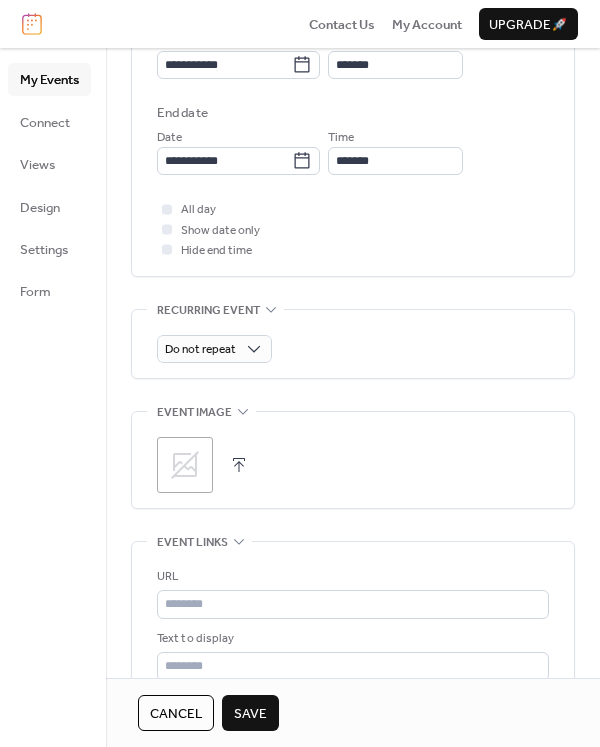 click 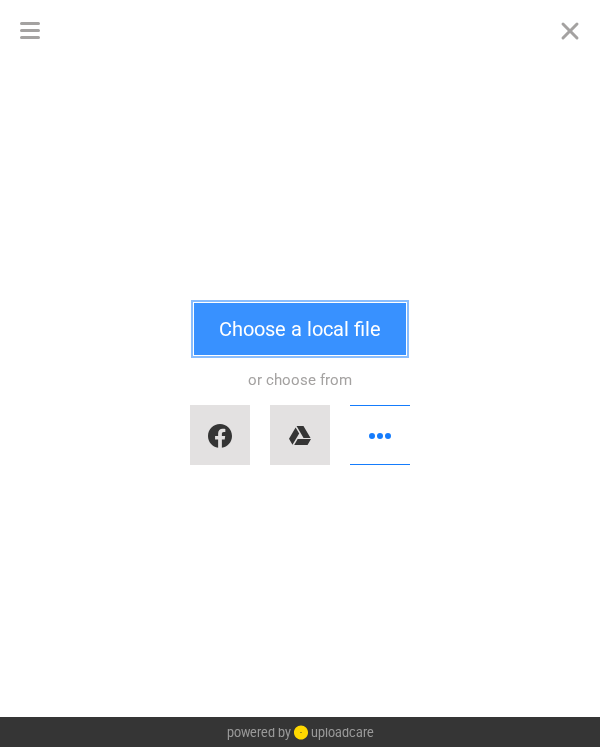 click on "Choose a local file" at bounding box center [300, 329] 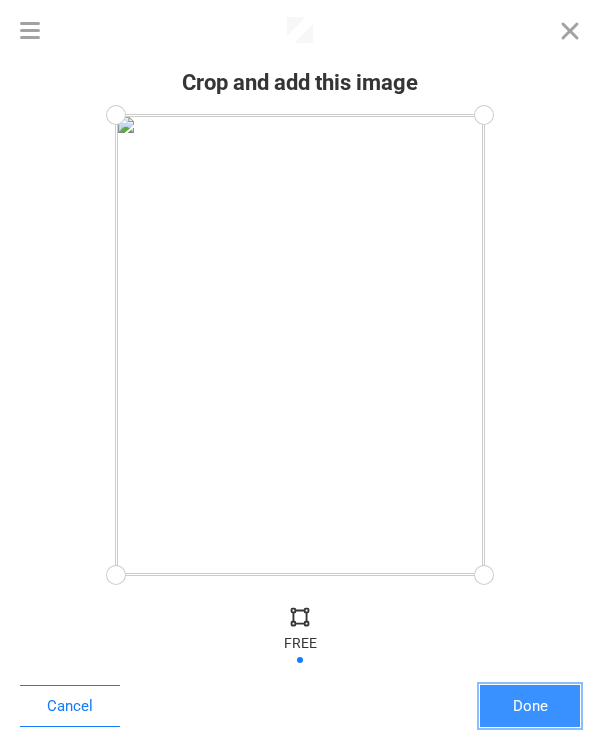 click on "Done" at bounding box center [530, 706] 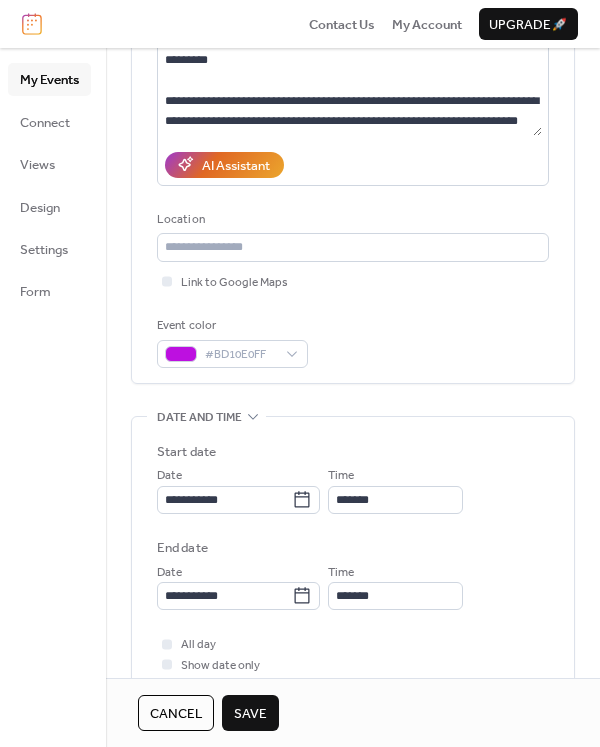scroll, scrollTop: 0, scrollLeft: 0, axis: both 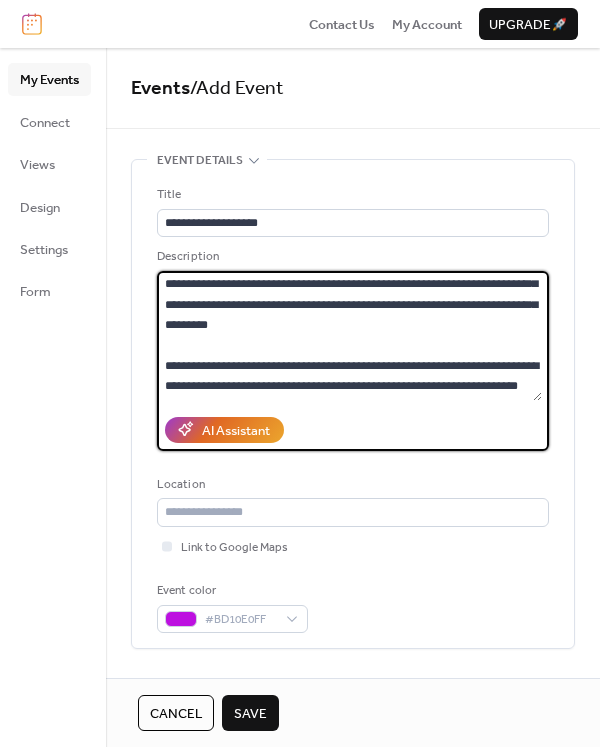 click on "**********" at bounding box center [349, 336] 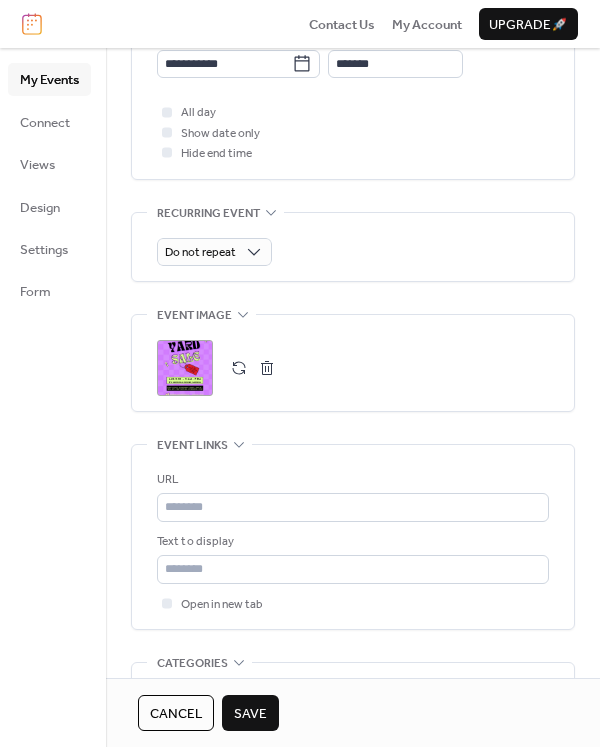 scroll, scrollTop: 800, scrollLeft: 0, axis: vertical 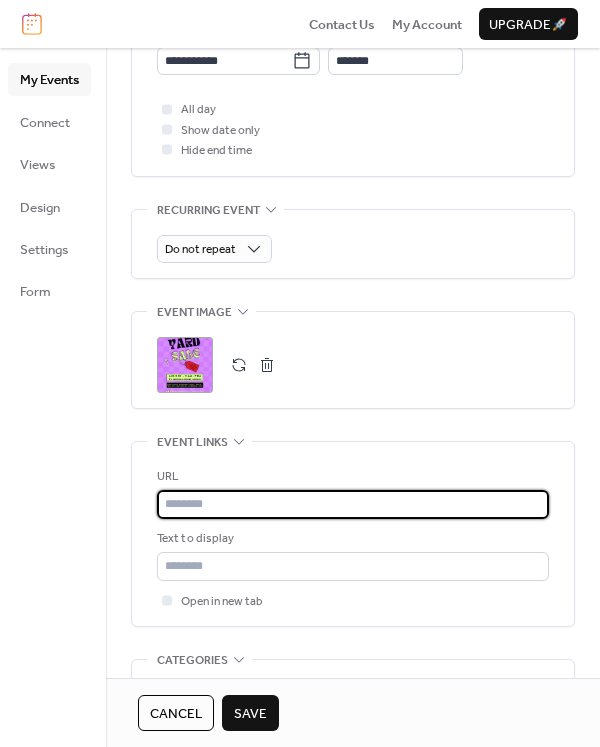 click at bounding box center (353, 504) 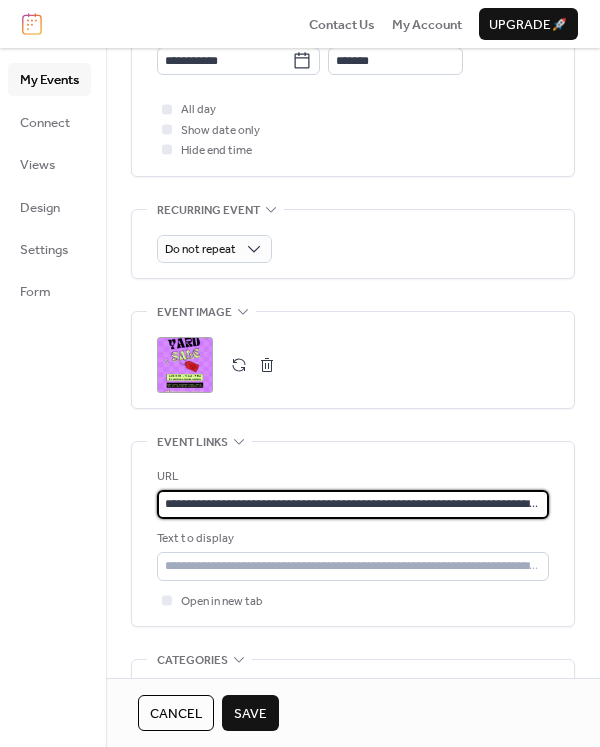 scroll, scrollTop: 0, scrollLeft: 207, axis: horizontal 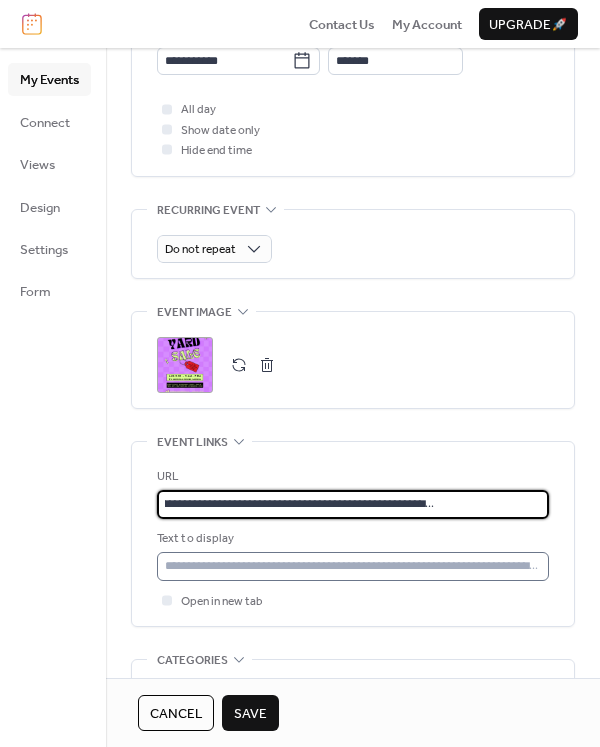 type on "**********" 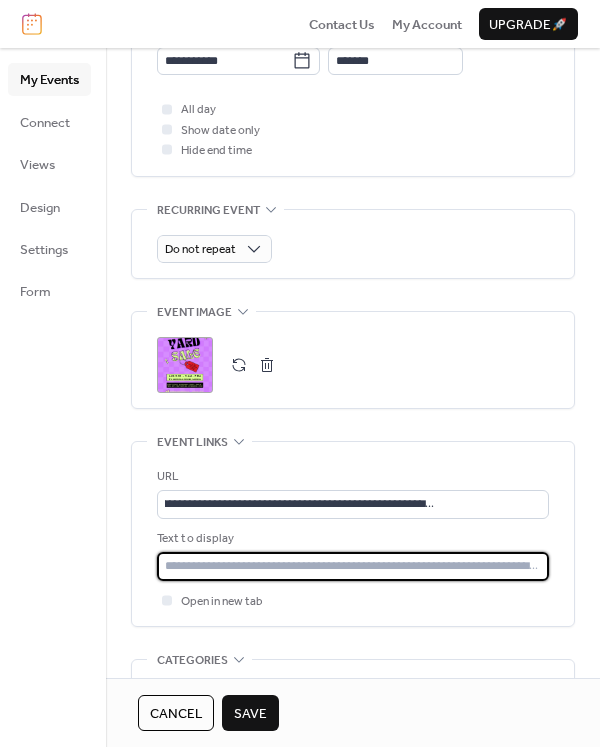 scroll, scrollTop: 0, scrollLeft: 0, axis: both 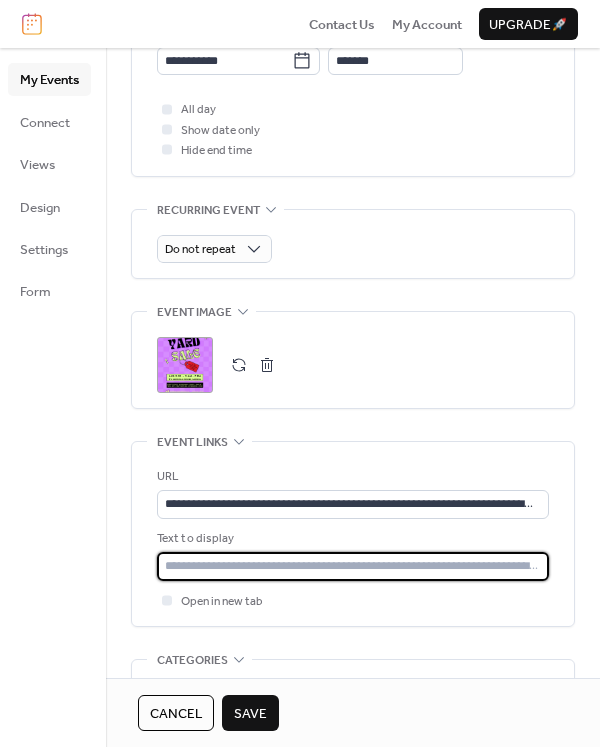 click at bounding box center [353, 566] 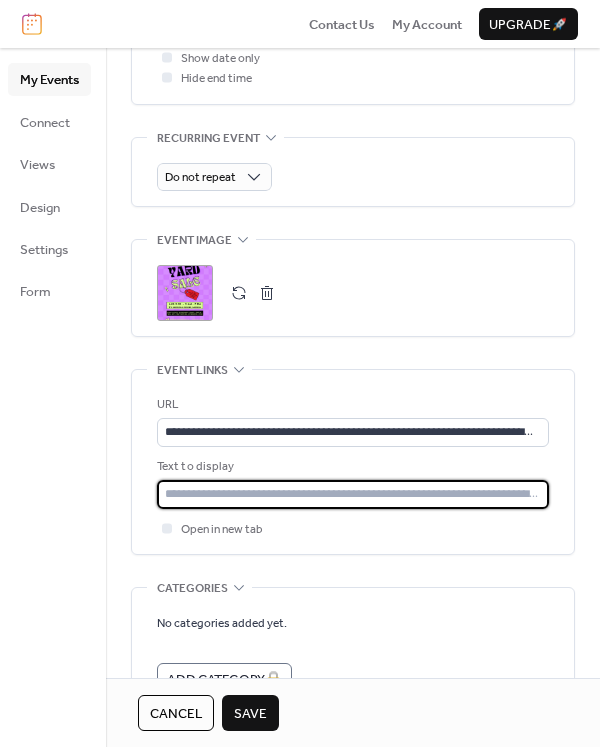 scroll, scrollTop: 900, scrollLeft: 0, axis: vertical 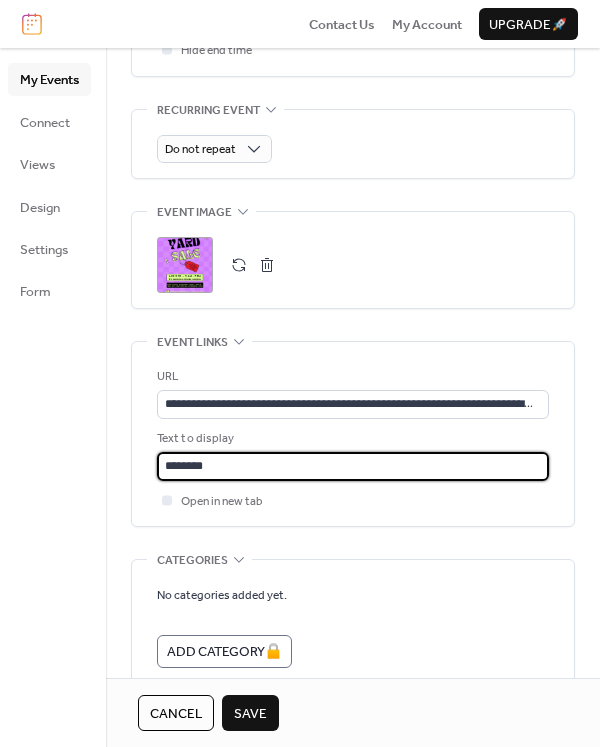 drag, startPoint x: 222, startPoint y: 466, endPoint x: 112, endPoint y: 466, distance: 110 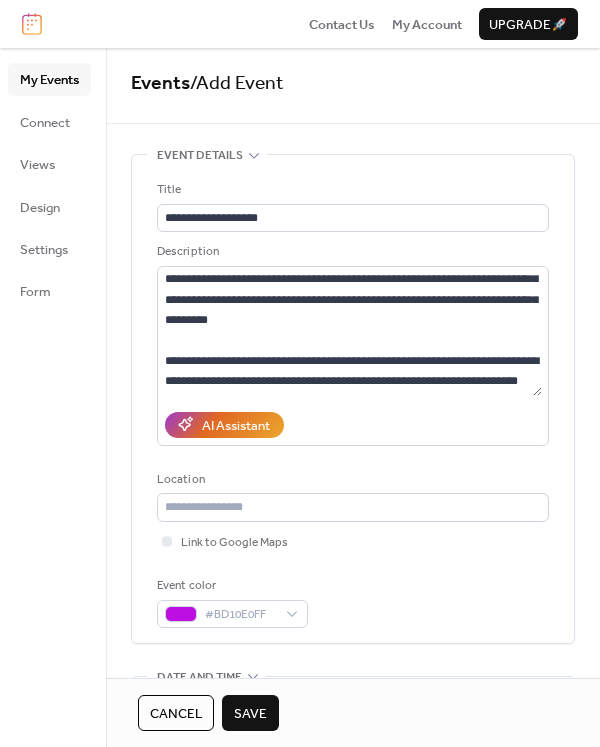 scroll, scrollTop: 0, scrollLeft: 0, axis: both 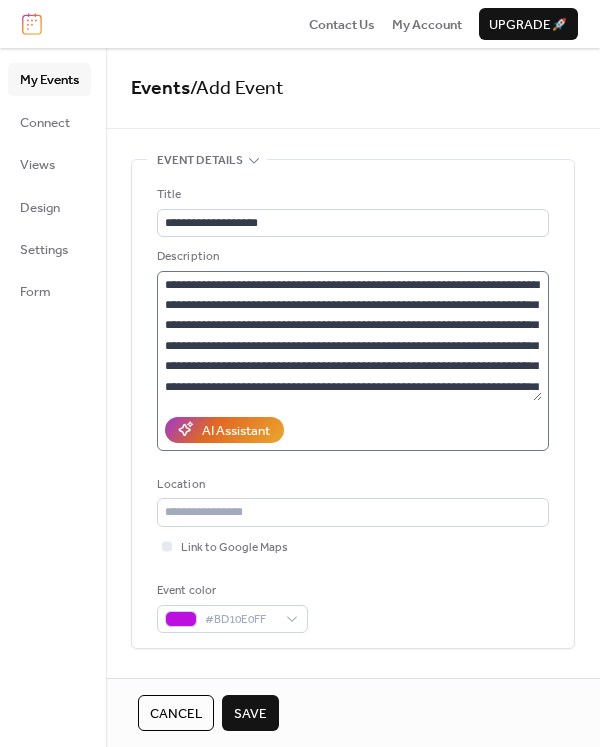 type on "********" 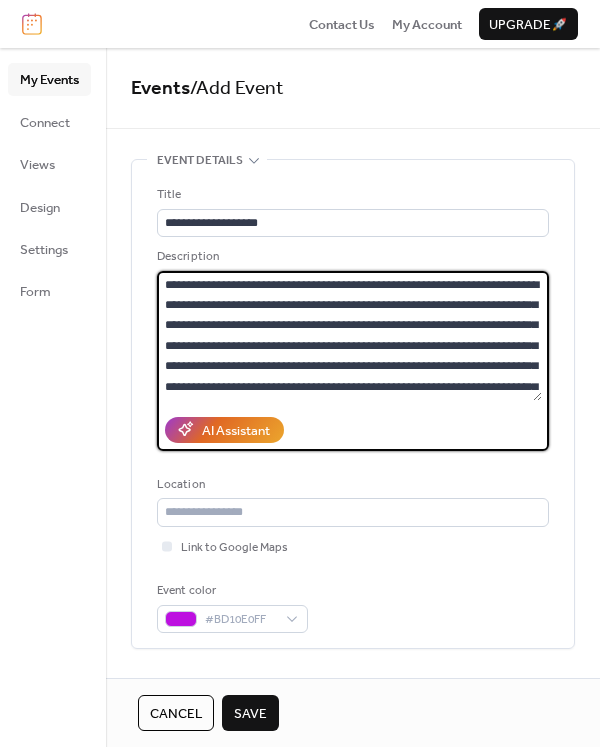 click on "**********" at bounding box center (349, 336) 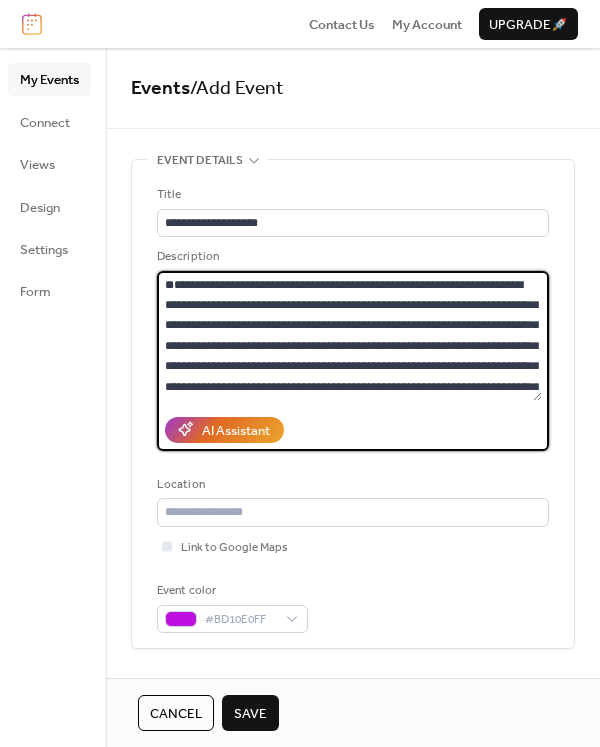 click on "**********" at bounding box center (349, 336) 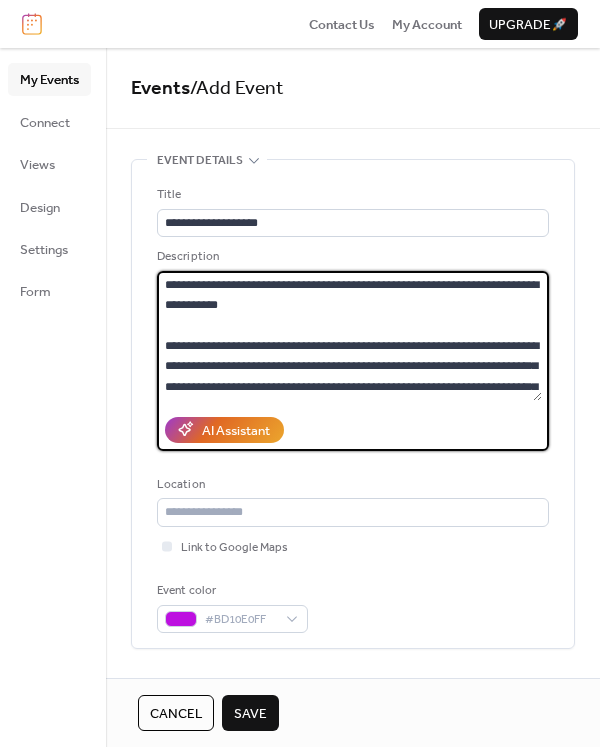 click on "**********" at bounding box center [349, 336] 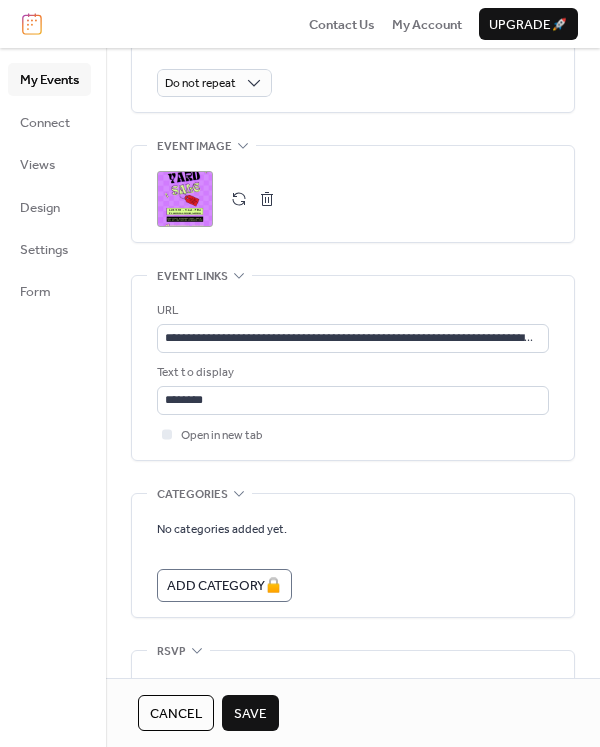 scroll, scrollTop: 1065, scrollLeft: 0, axis: vertical 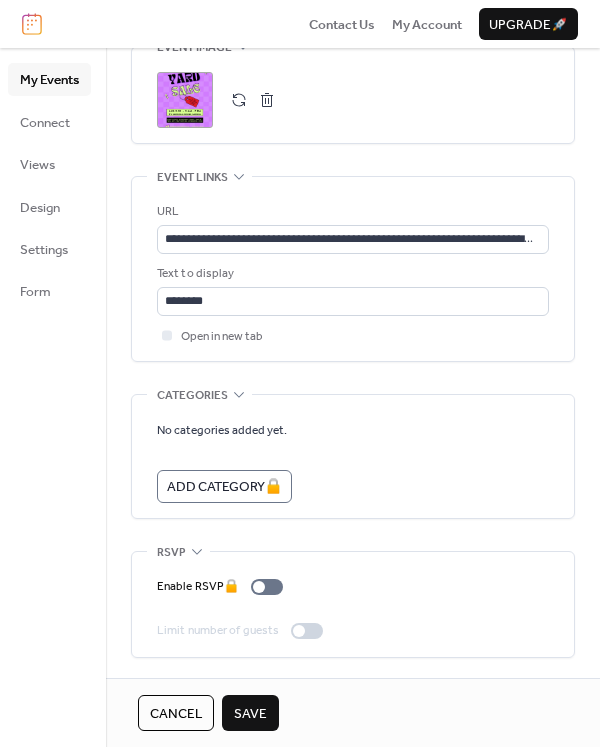 type on "**********" 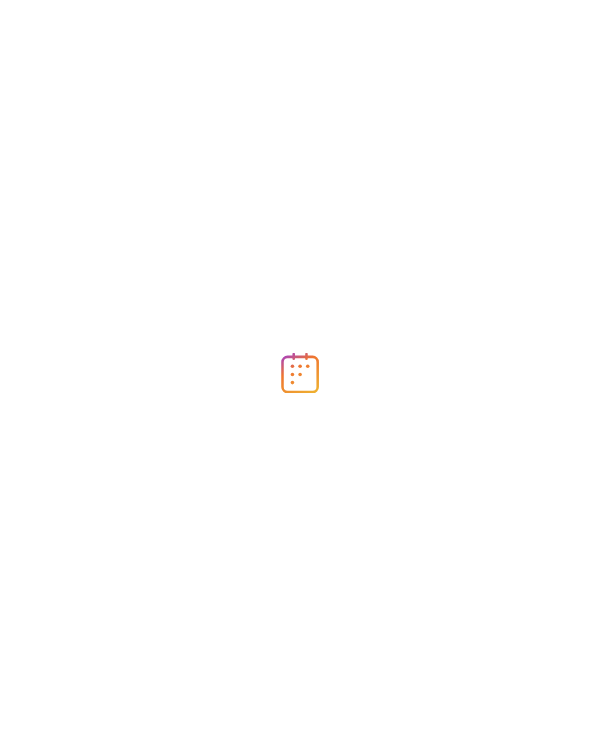 scroll, scrollTop: 0, scrollLeft: 0, axis: both 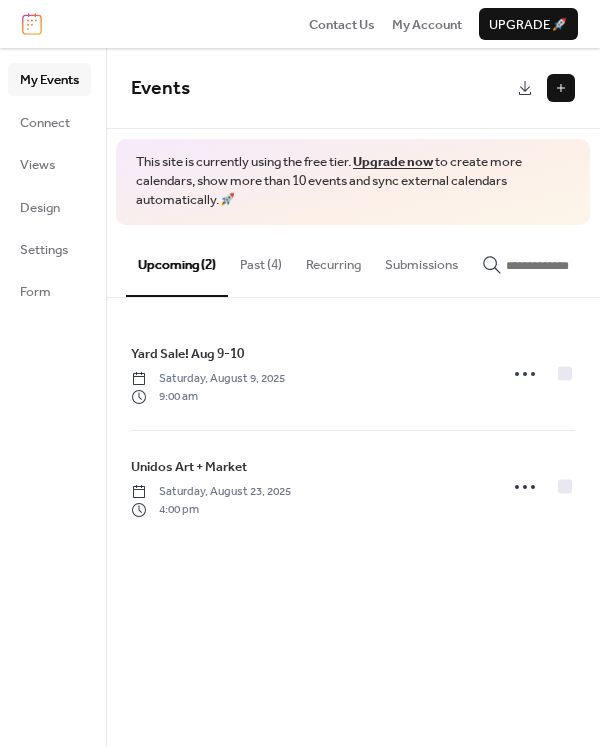 click at bounding box center [561, 88] 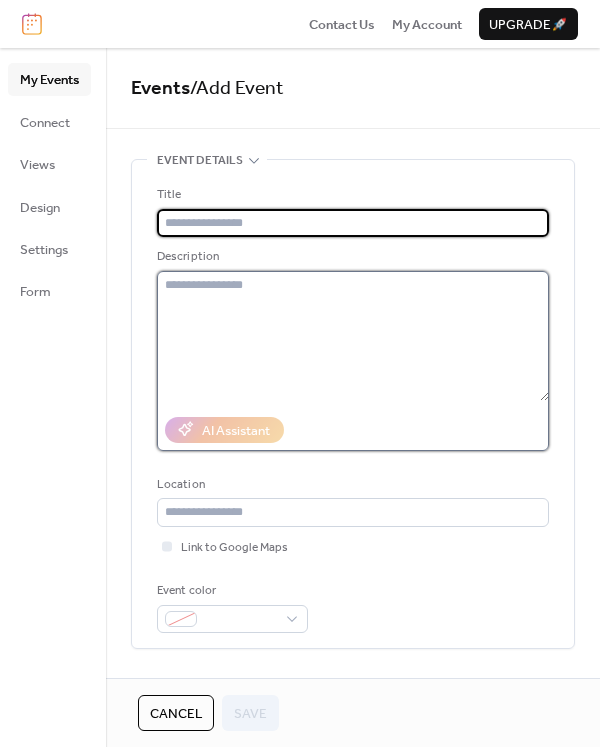 click at bounding box center (353, 336) 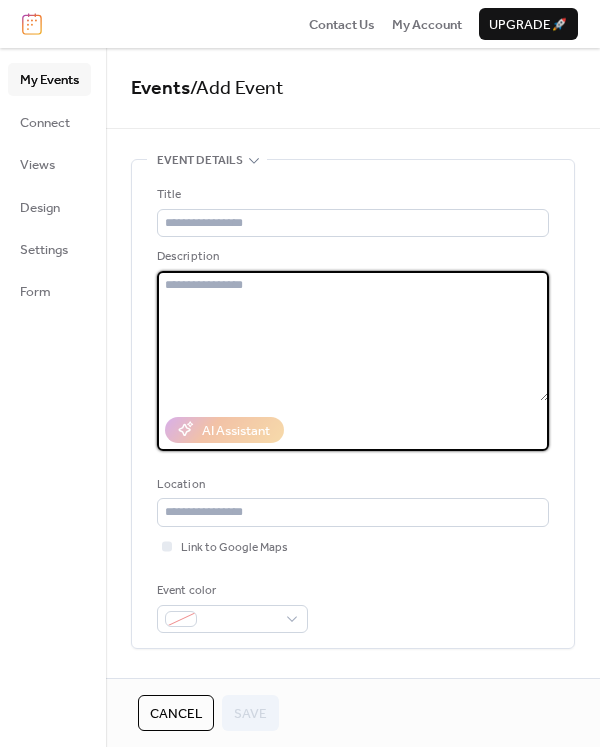 paste on "**********" 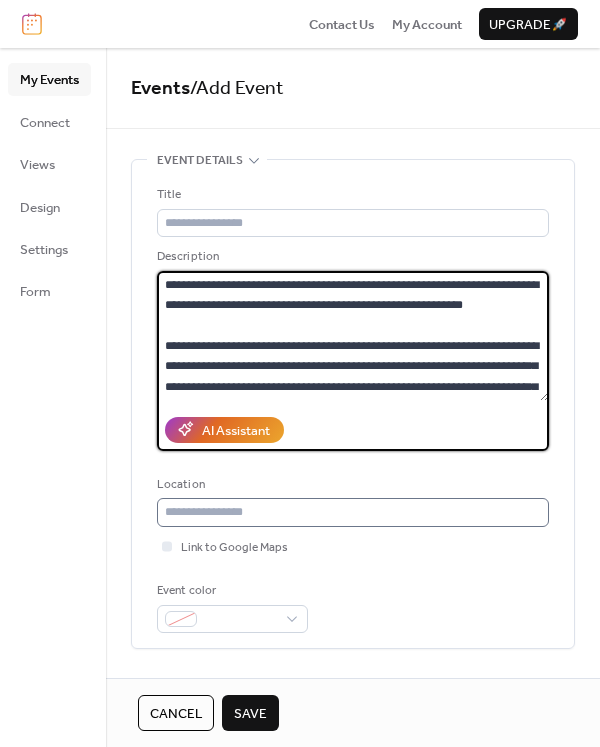 scroll, scrollTop: 609, scrollLeft: 0, axis: vertical 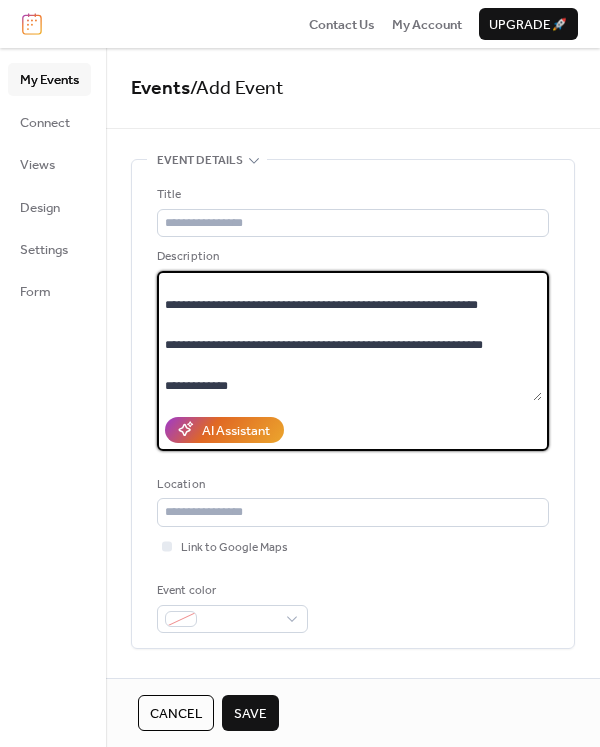 click at bounding box center [349, 336] 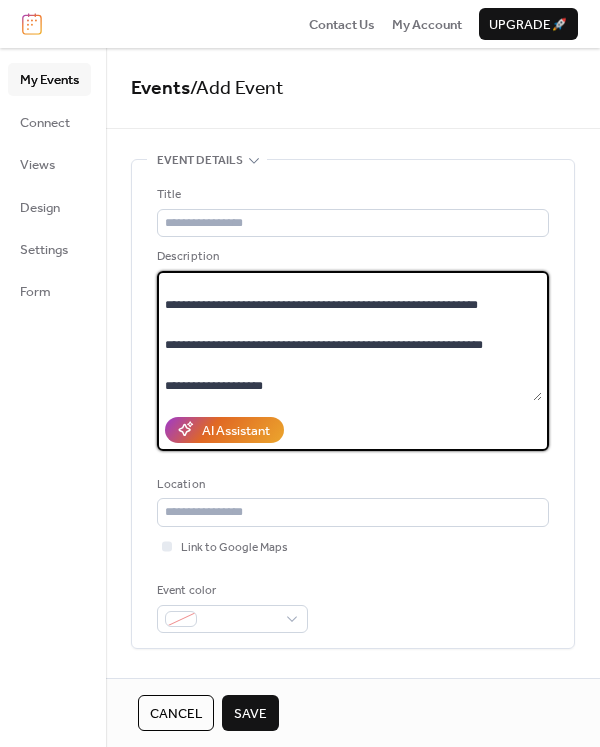 click at bounding box center (349, 336) 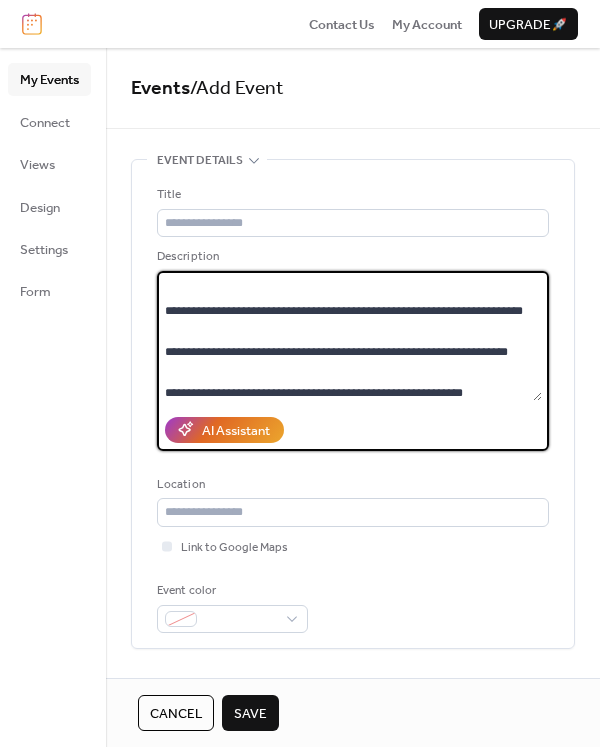 scroll, scrollTop: 200, scrollLeft: 0, axis: vertical 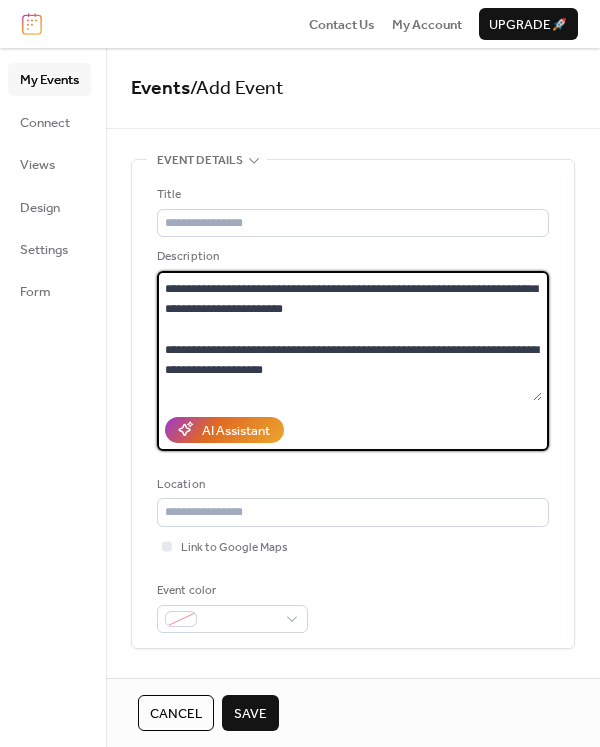 type on "**********" 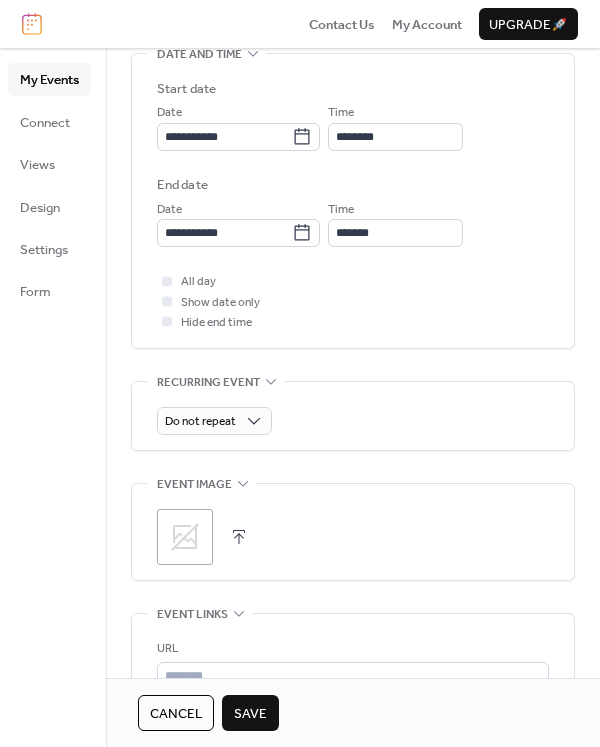 scroll, scrollTop: 700, scrollLeft: 0, axis: vertical 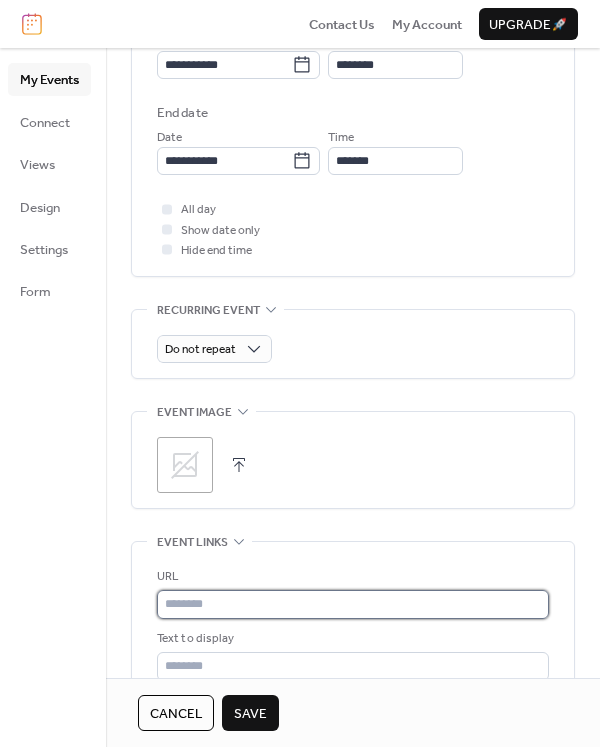 click at bounding box center [353, 604] 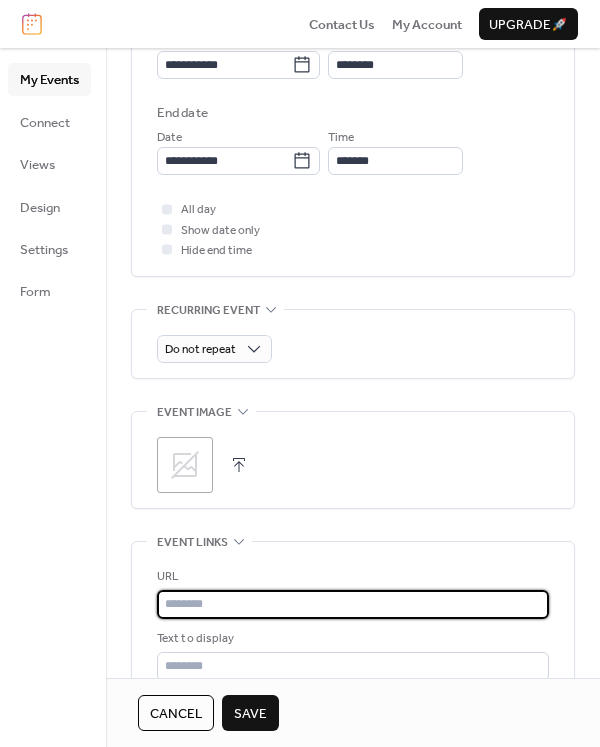 paste on "**********" 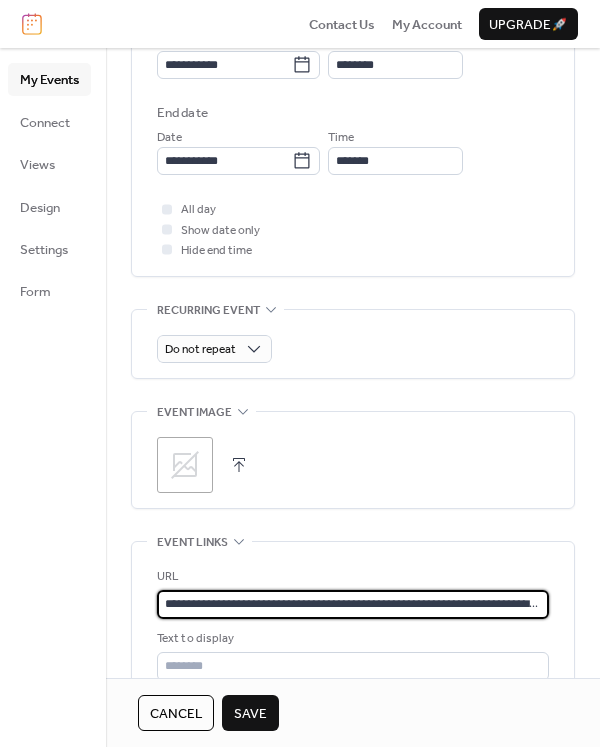 scroll, scrollTop: 0, scrollLeft: 215, axis: horizontal 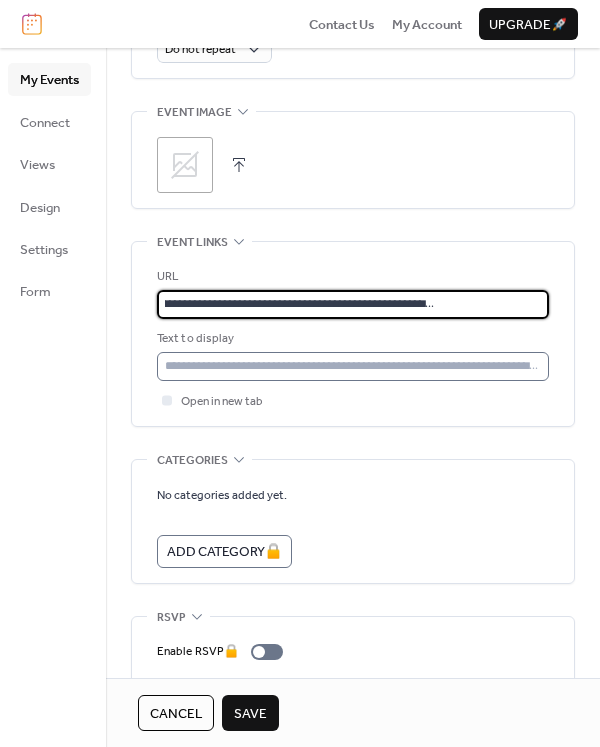 type on "**********" 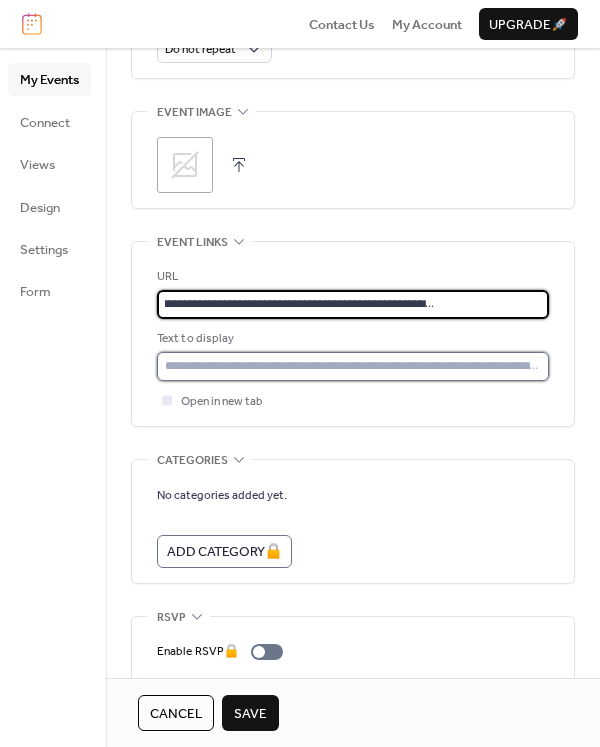 scroll, scrollTop: 0, scrollLeft: 0, axis: both 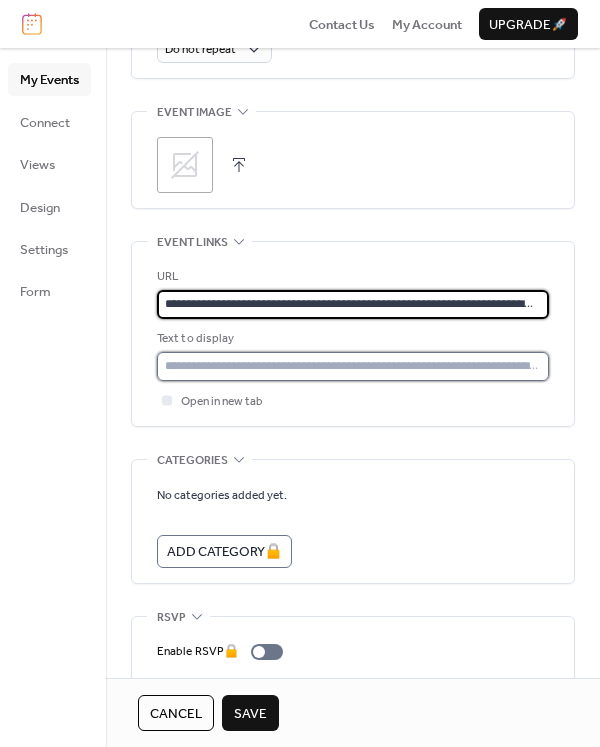 click at bounding box center (353, 366) 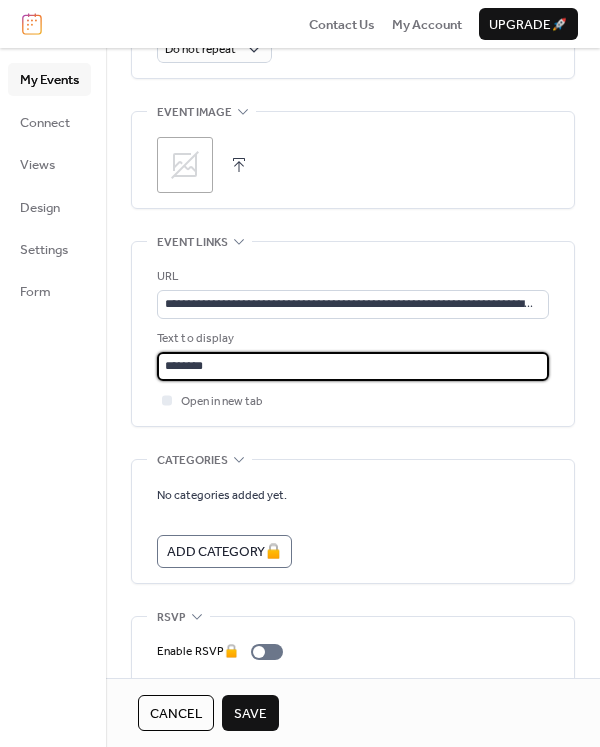 scroll, scrollTop: 700, scrollLeft: 0, axis: vertical 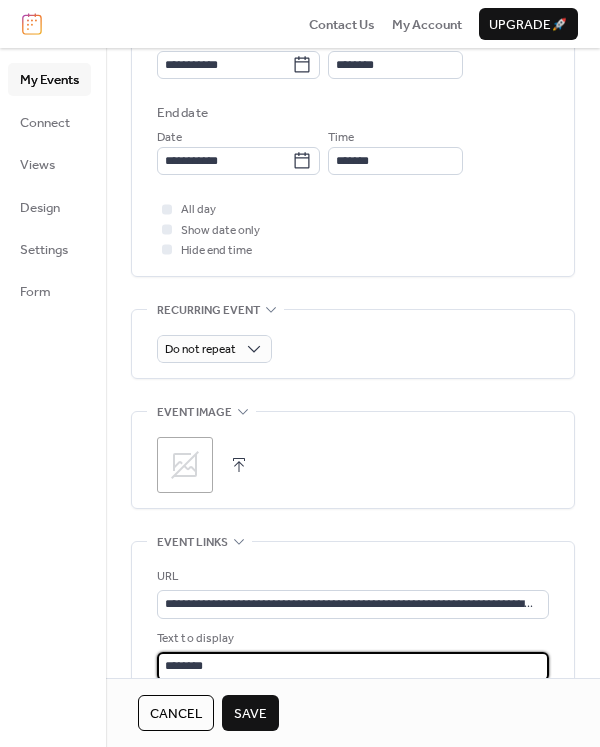 type on "********" 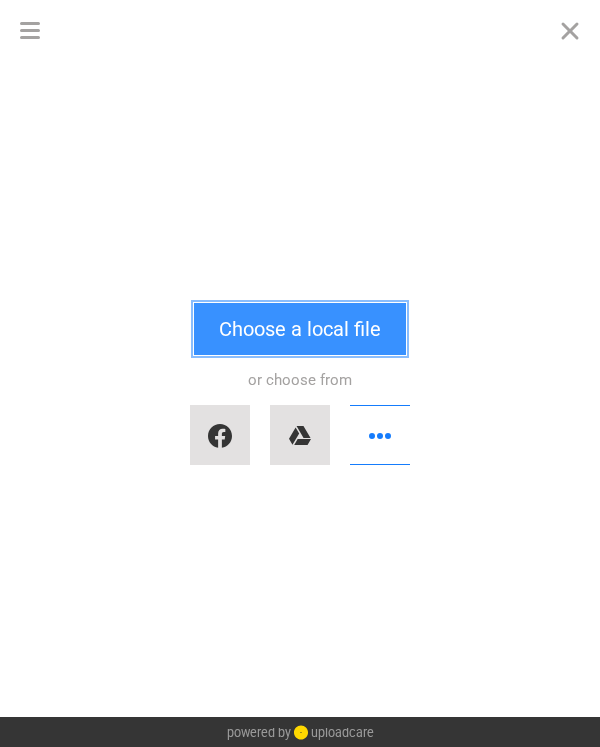 click on "Choose a local file" at bounding box center [300, 329] 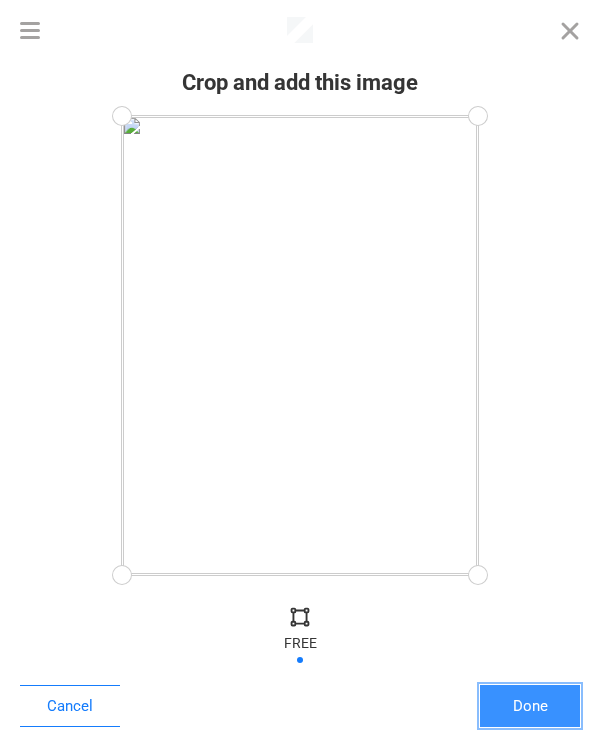 click on "Done" at bounding box center (530, 706) 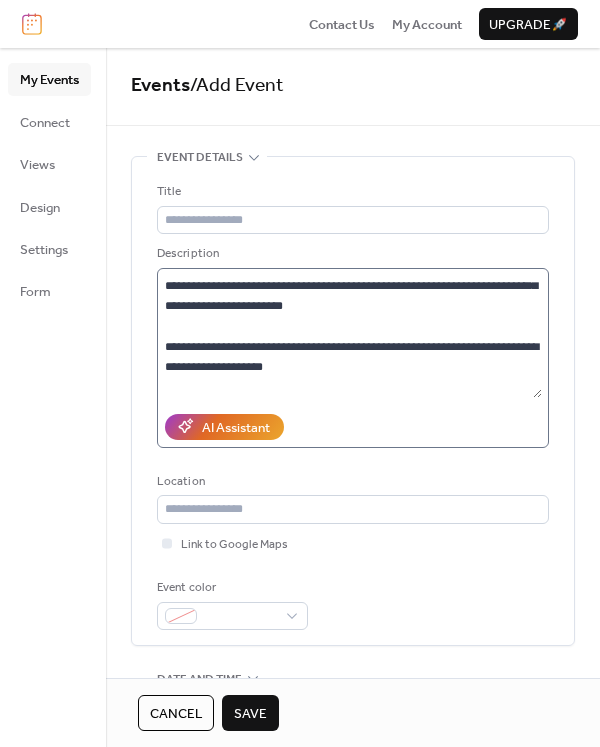 scroll, scrollTop: 0, scrollLeft: 0, axis: both 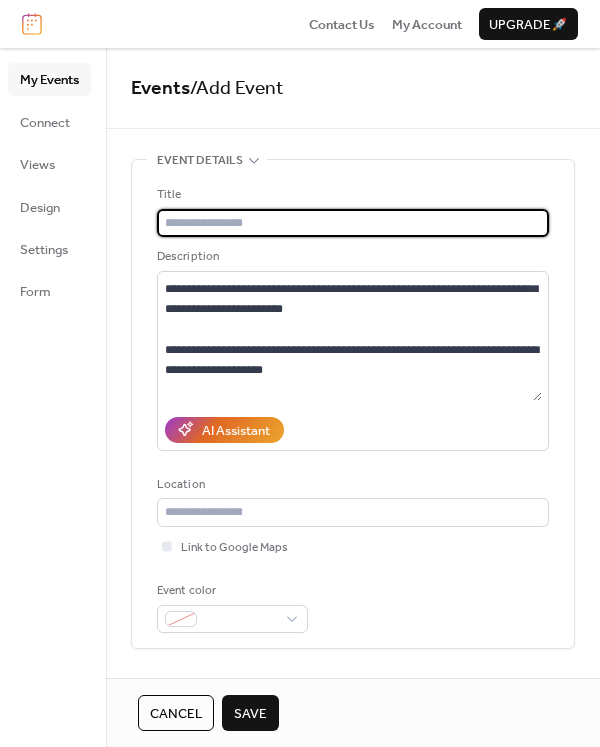 click at bounding box center (353, 223) 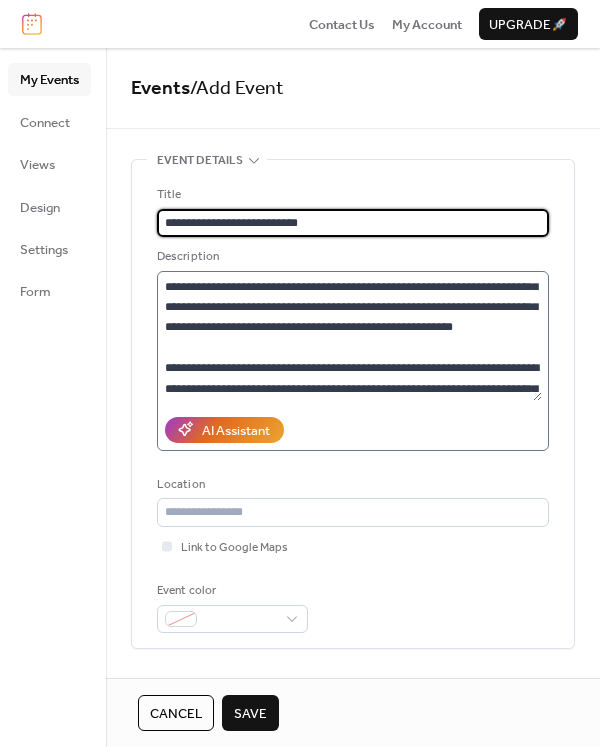 scroll, scrollTop: 0, scrollLeft: 0, axis: both 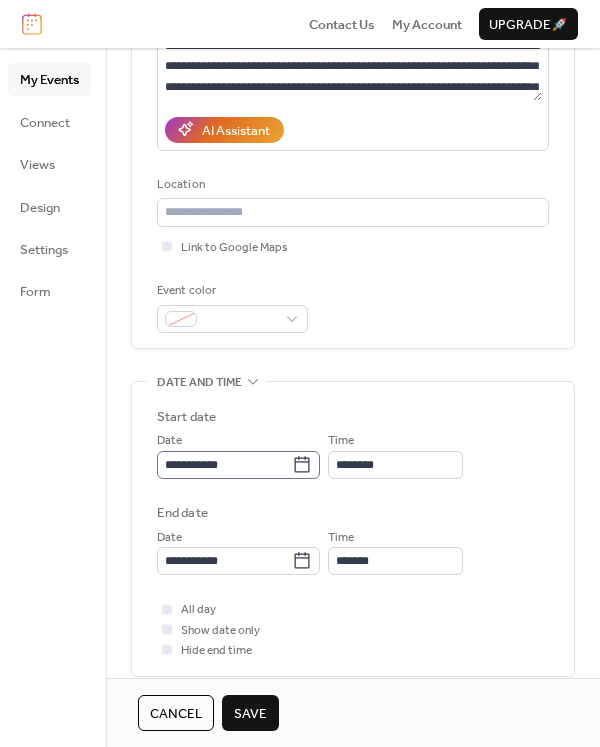 type on "**********" 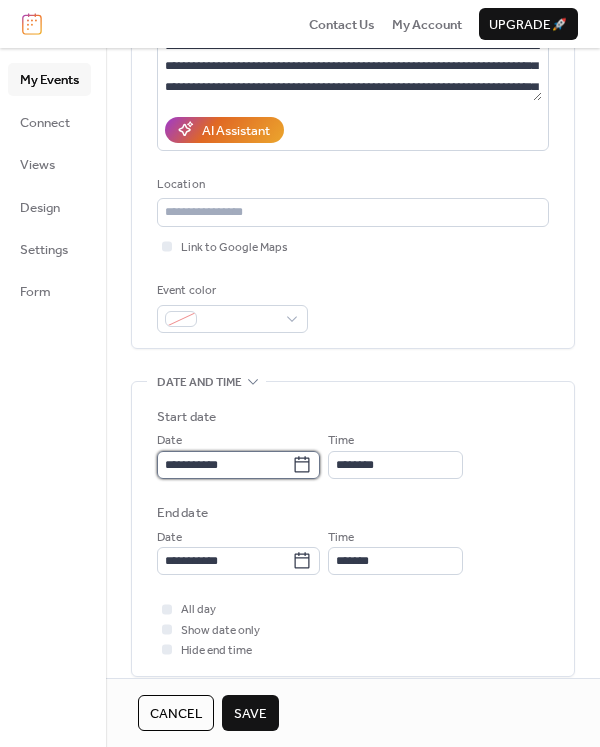 click on "**********" at bounding box center (224, 465) 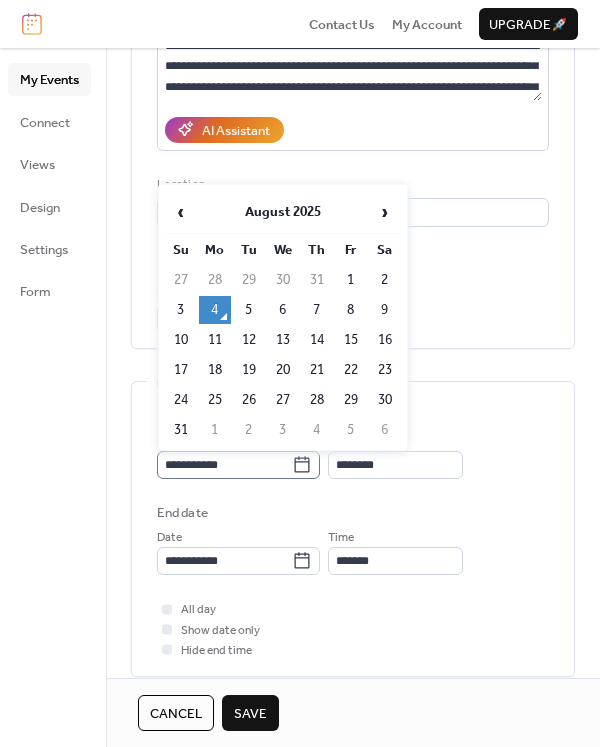 click 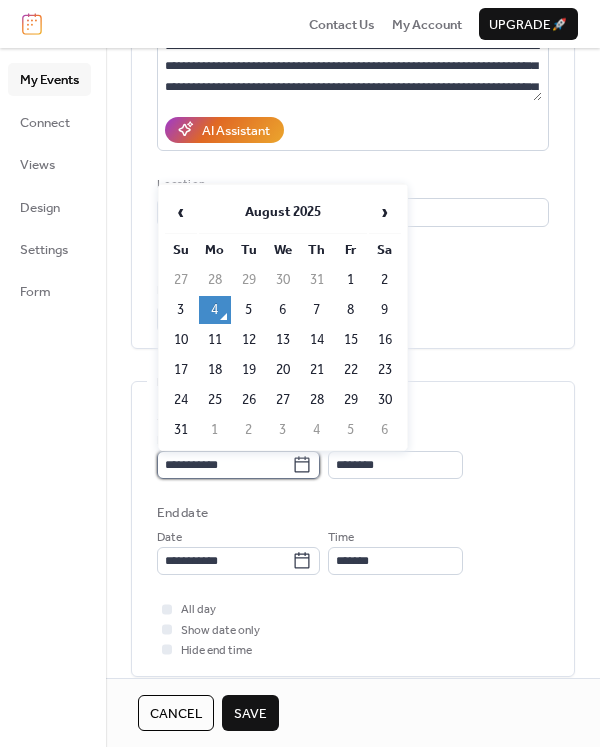 click on "**********" at bounding box center (224, 465) 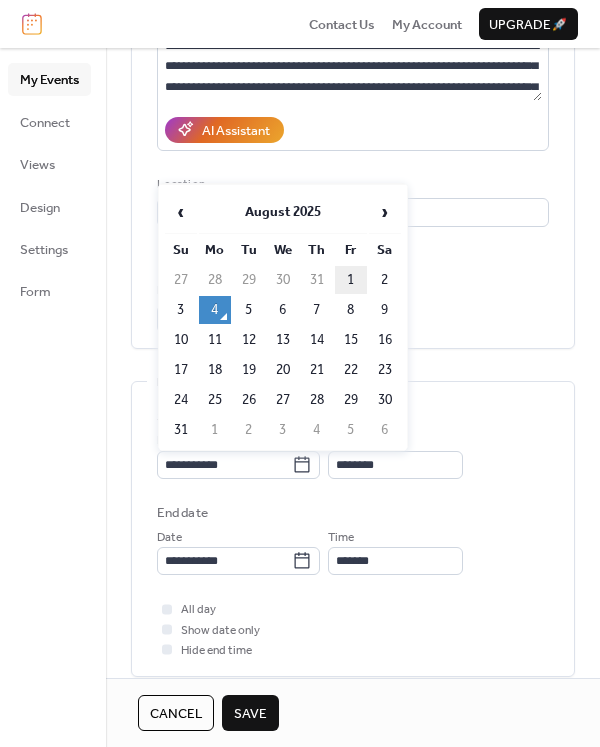 click on "1" at bounding box center (351, 280) 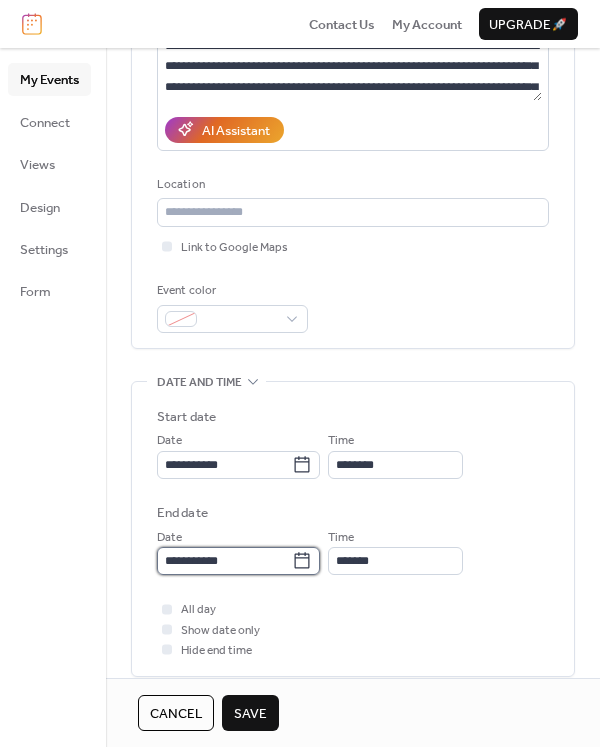click on "**********" at bounding box center (224, 561) 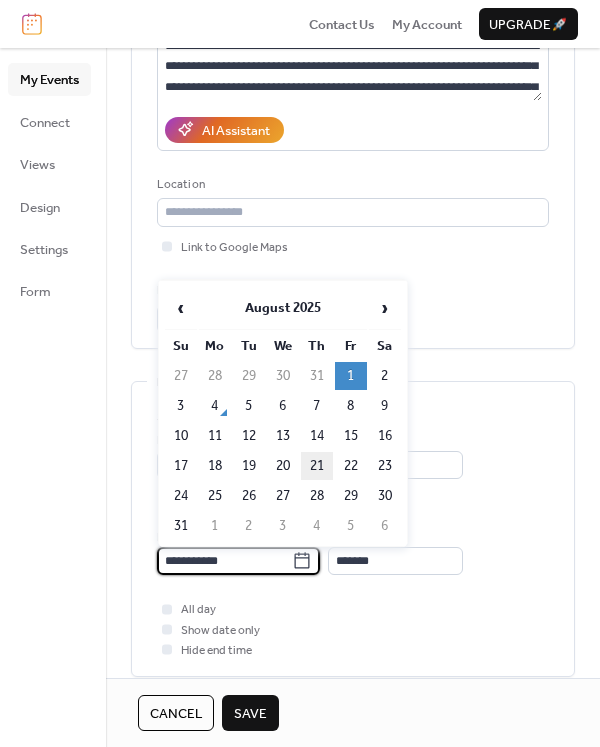 click on "21" at bounding box center [317, 466] 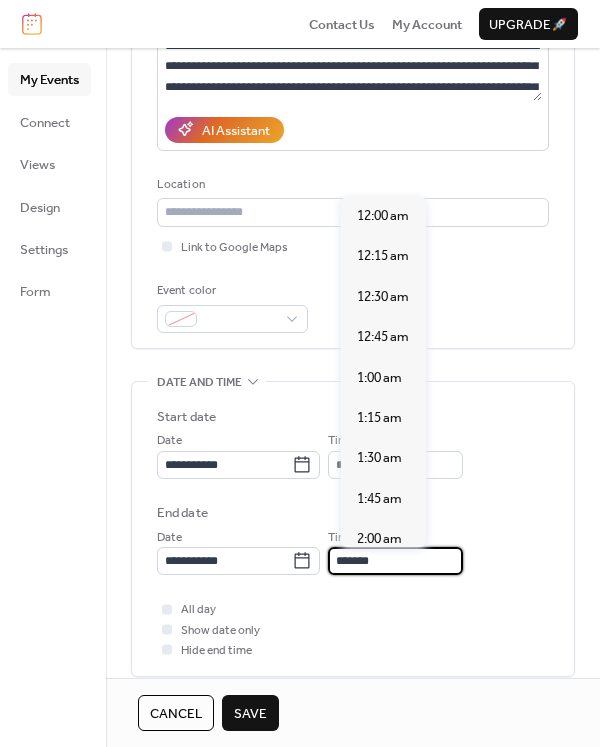click on "*******" at bounding box center [395, 561] 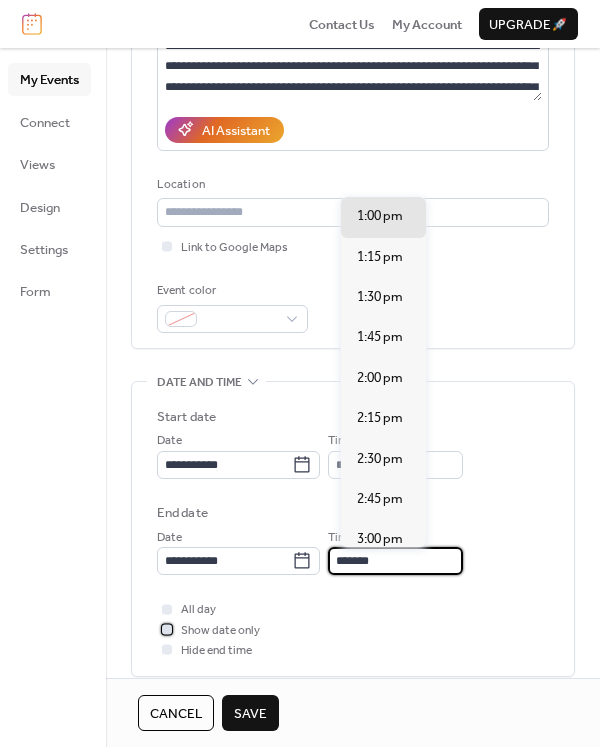 click on "Show date only" at bounding box center [220, 631] 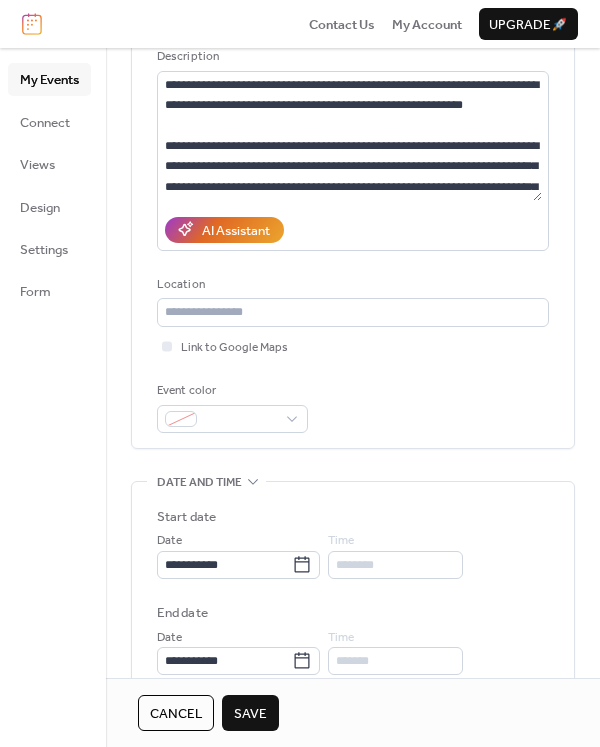 scroll, scrollTop: 0, scrollLeft: 0, axis: both 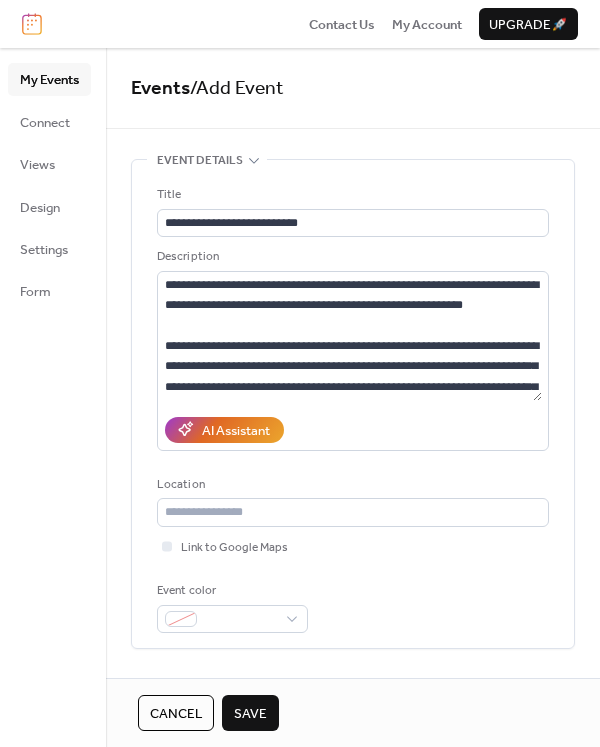 click on "Save" at bounding box center [250, 714] 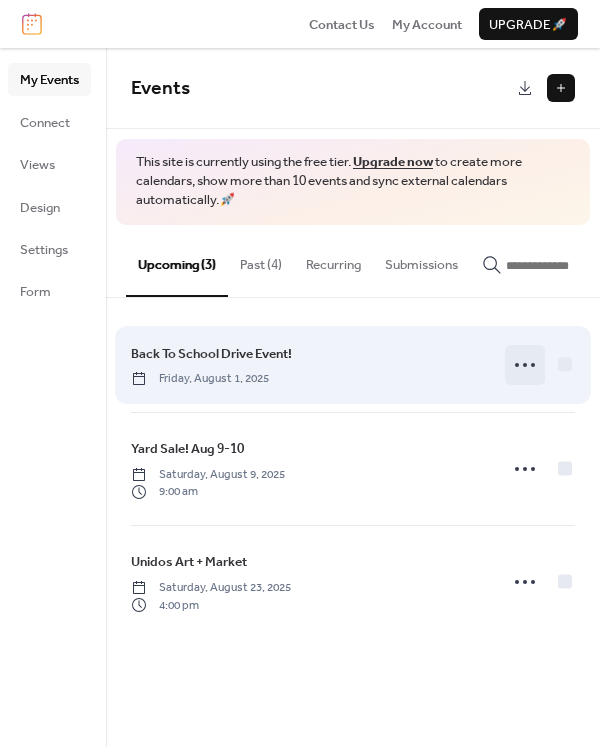 click 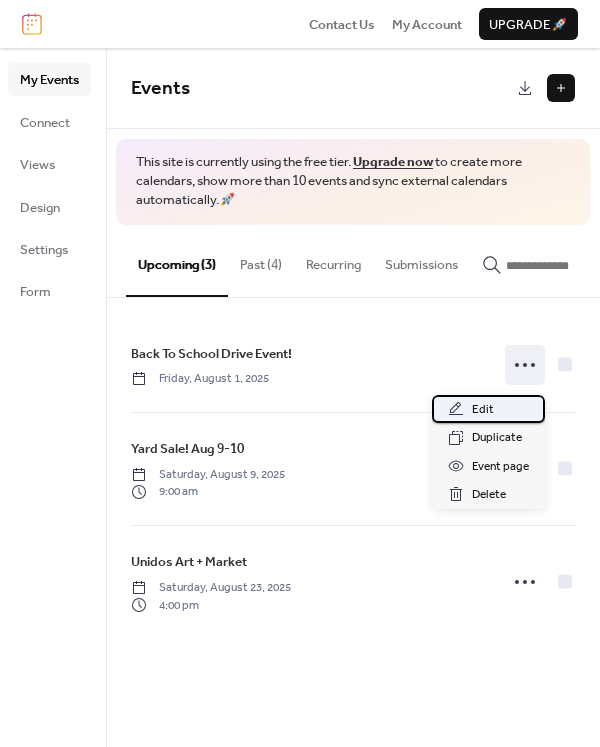 click on "Edit" at bounding box center [483, 410] 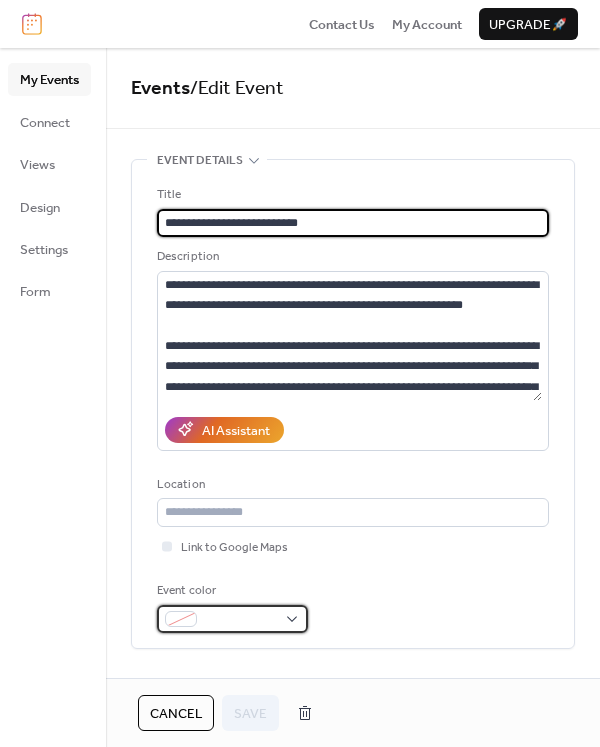 click at bounding box center (240, 620) 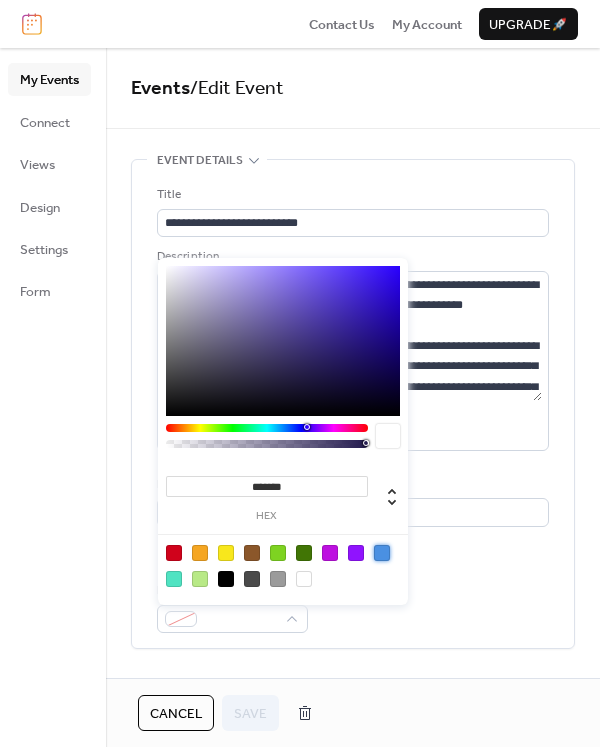 click at bounding box center [382, 553] 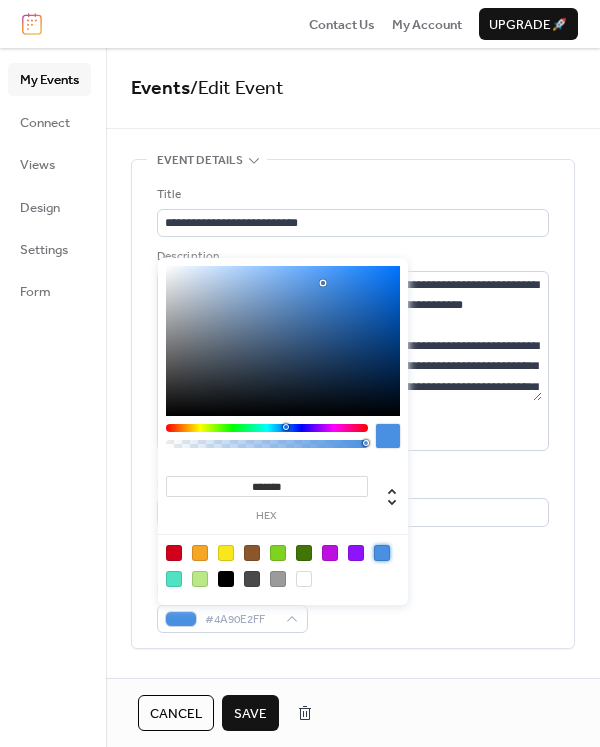 click on "Save" at bounding box center (250, 714) 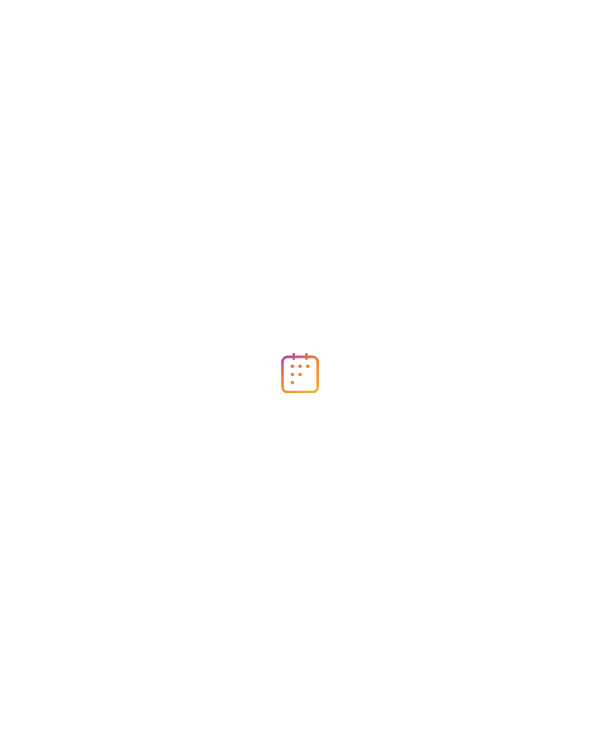 scroll, scrollTop: 0, scrollLeft: 0, axis: both 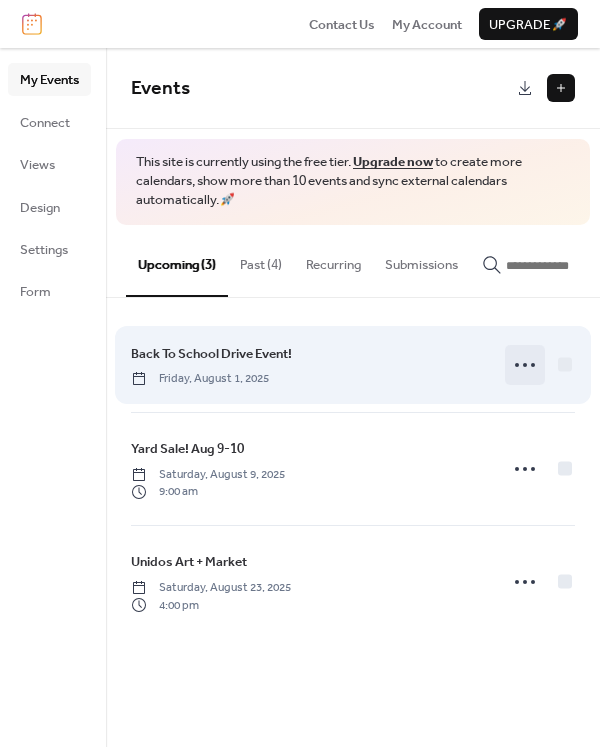 click 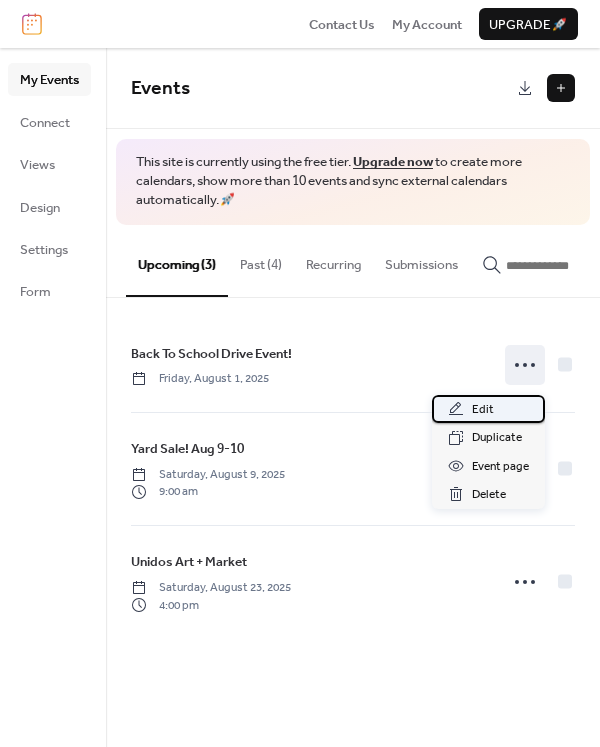click on "Edit" at bounding box center [483, 410] 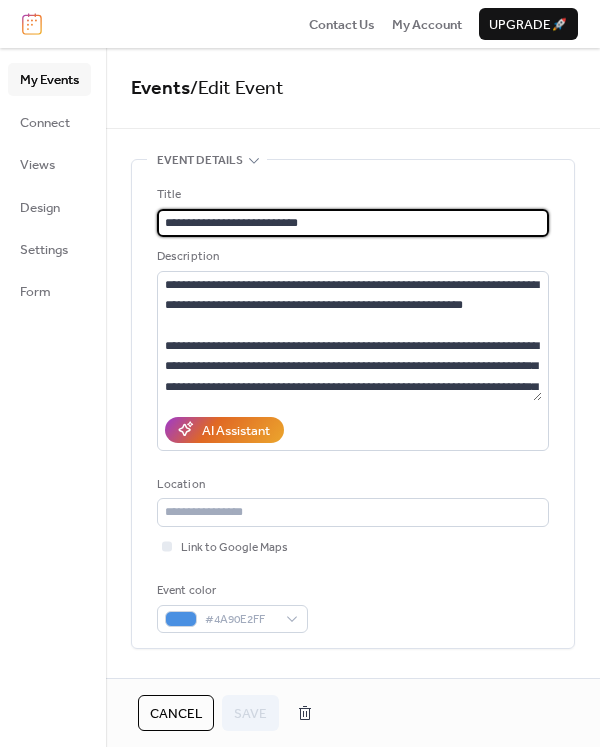 scroll, scrollTop: 300, scrollLeft: 0, axis: vertical 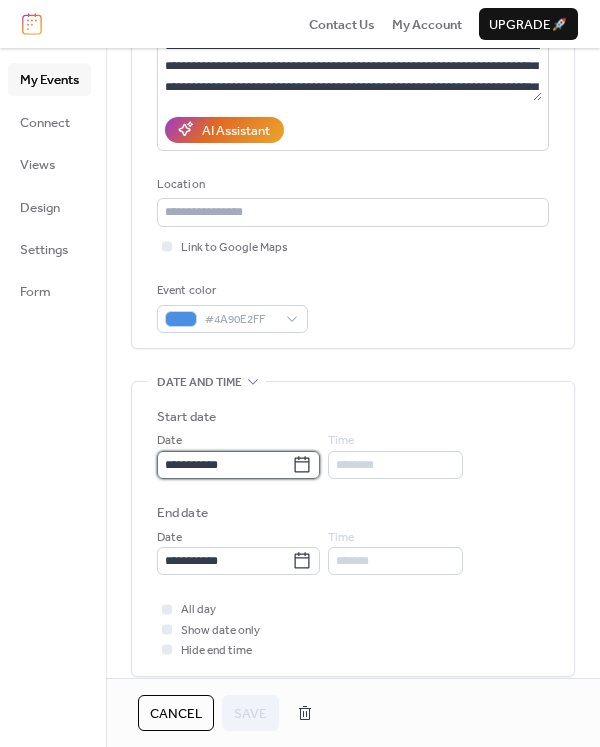 click on "**********" at bounding box center [224, 465] 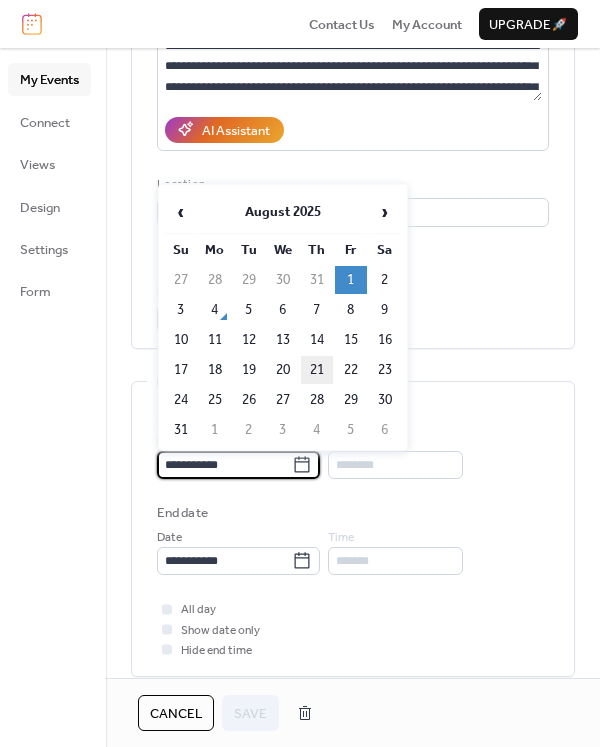 click on "21" at bounding box center (317, 370) 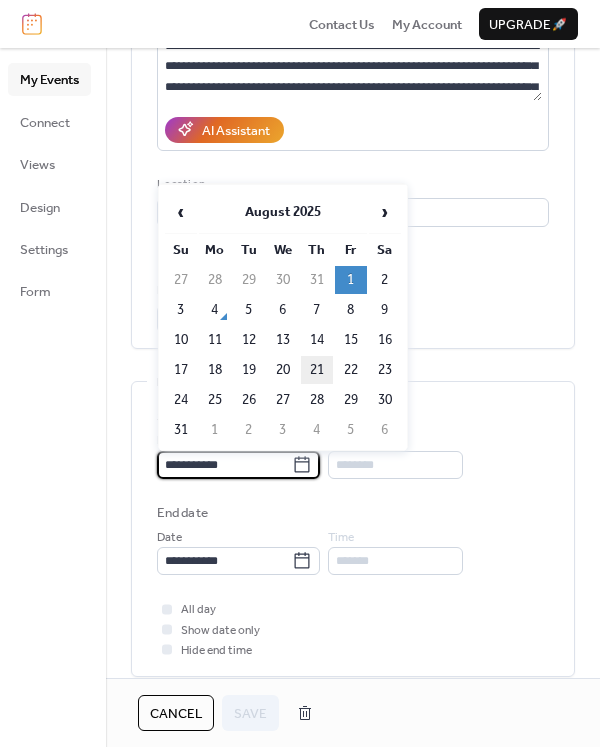 type on "**********" 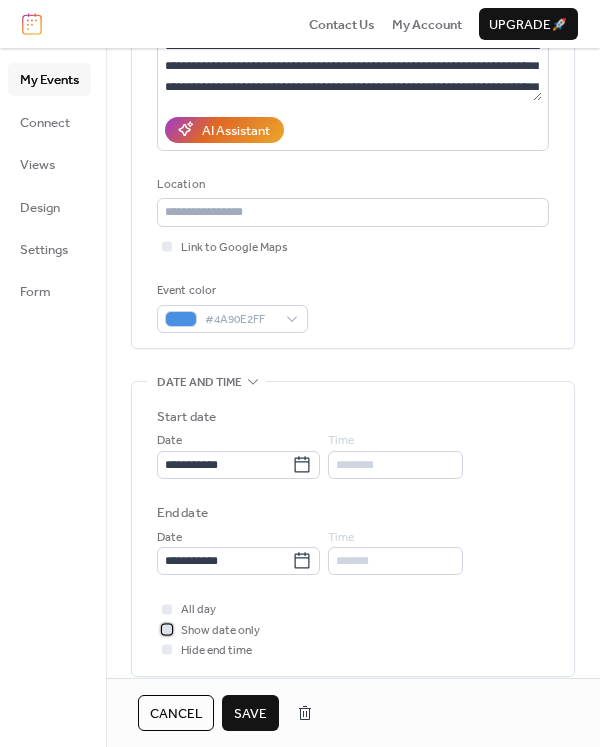 click 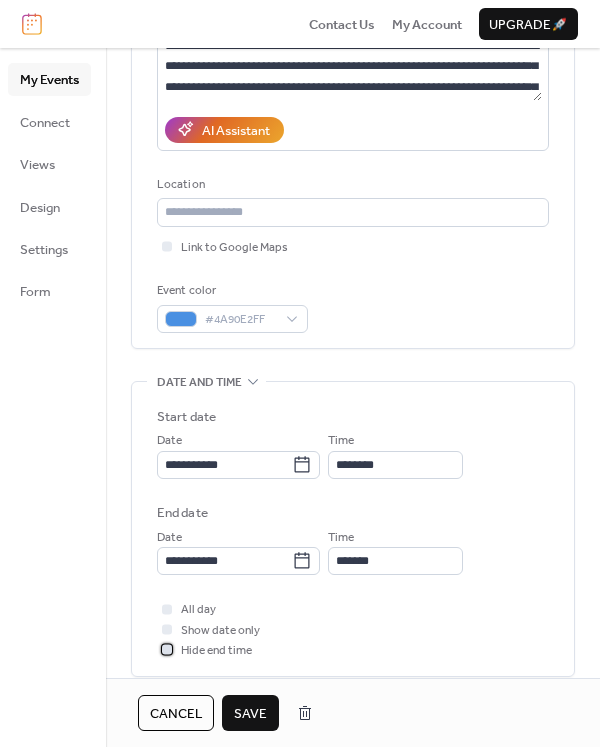 click at bounding box center (167, 650) 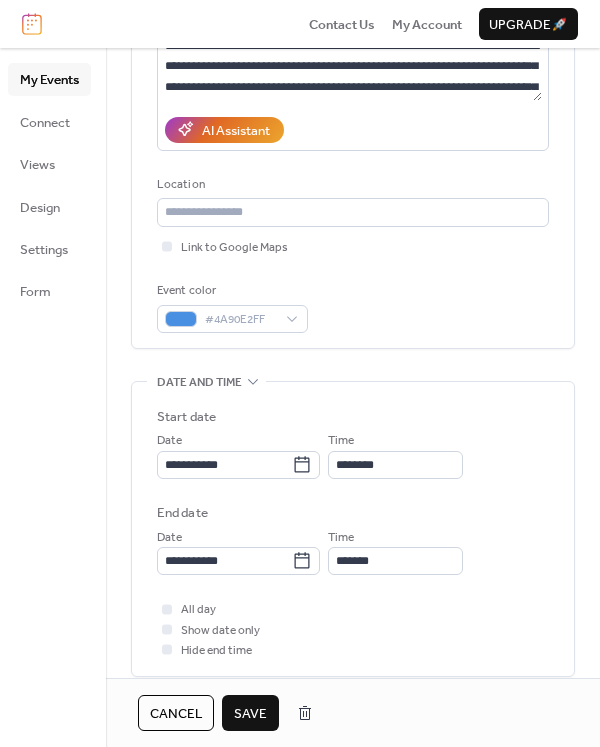 click at bounding box center (167, 629) 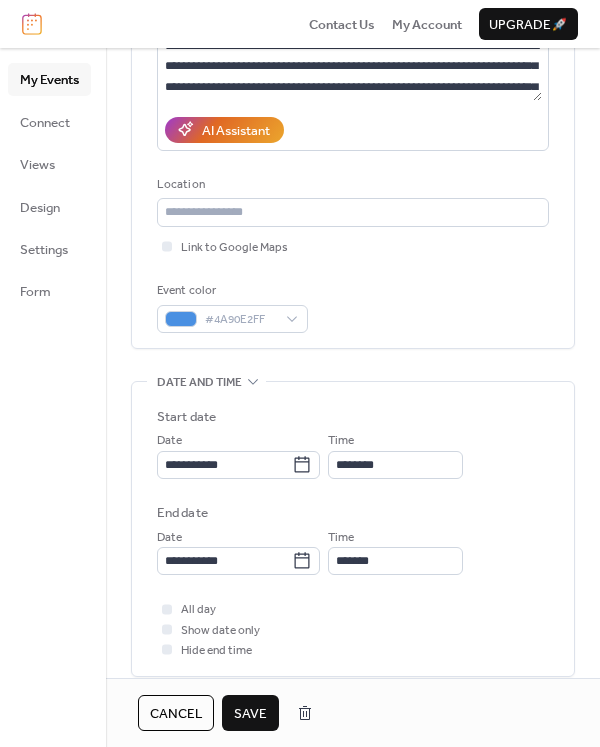 click at bounding box center (167, 629) 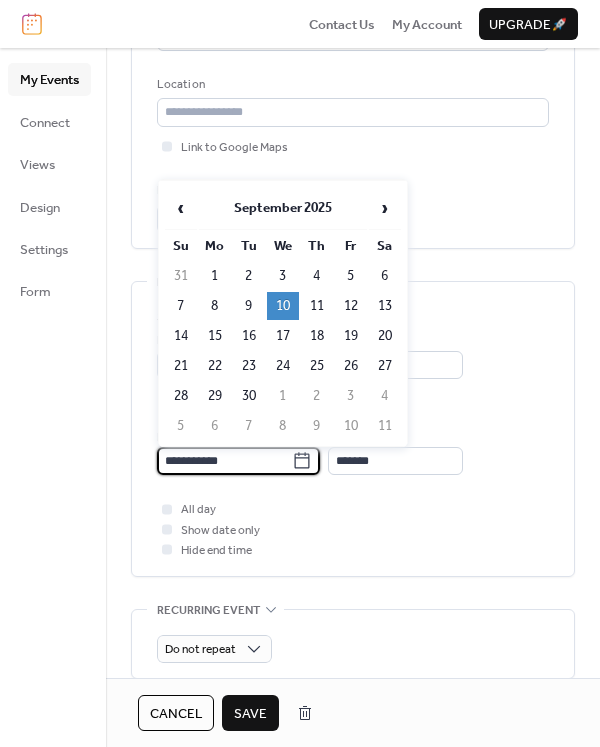 click on "**********" at bounding box center (224, 461) 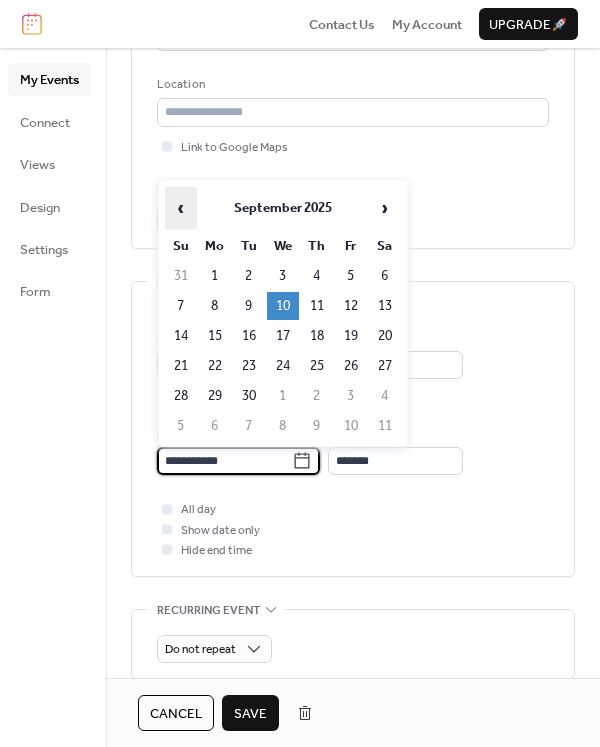 click on "‹" at bounding box center (181, 208) 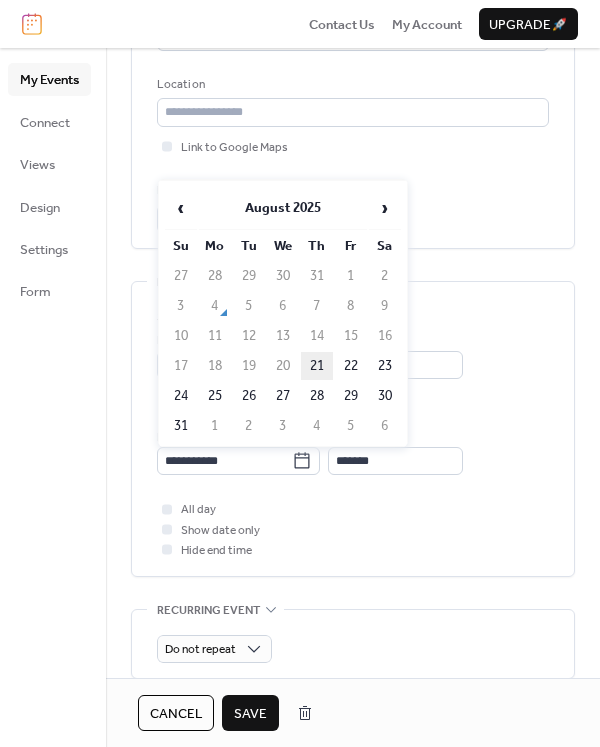 click on "21" at bounding box center (317, 366) 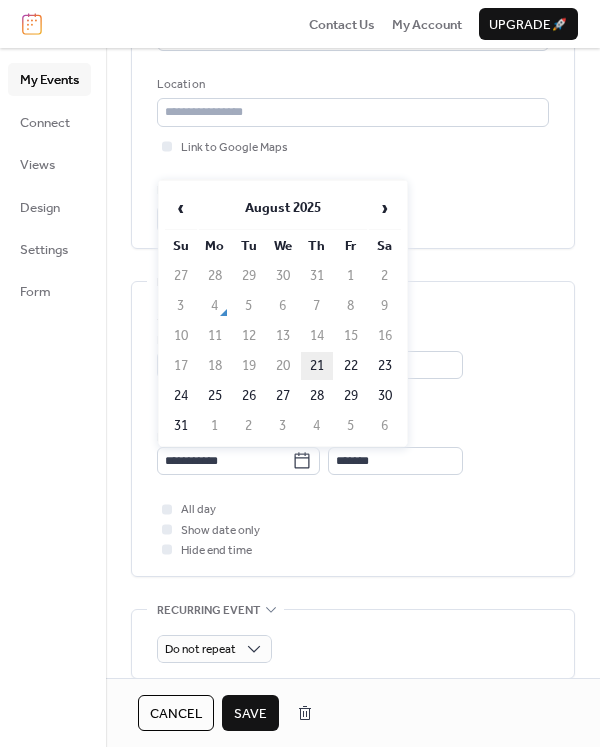 type on "**********" 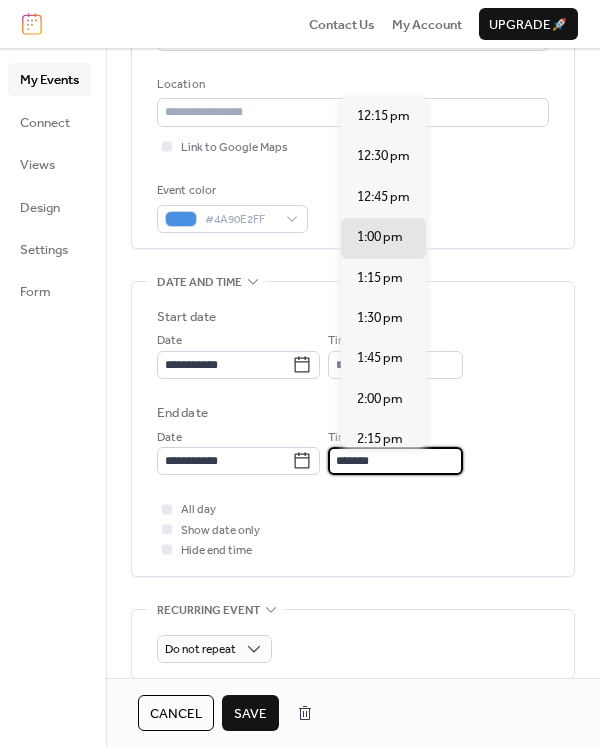 click on "*******" at bounding box center [395, 461] 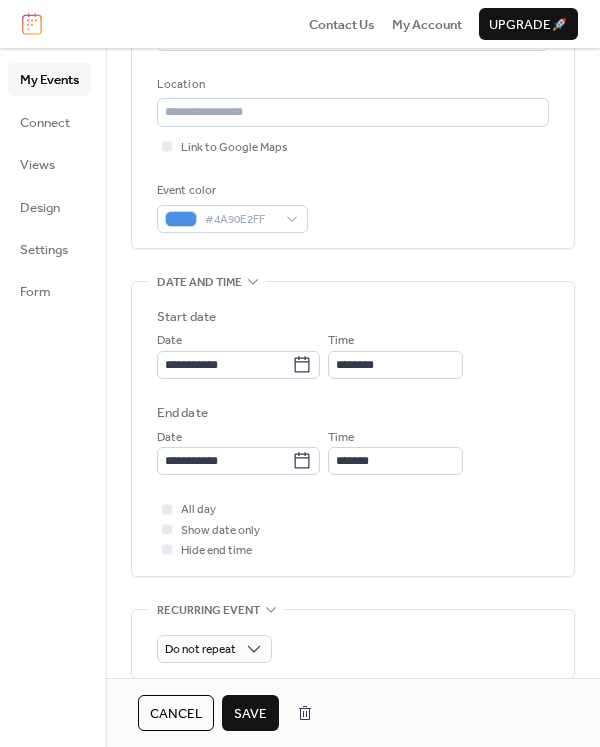 click on "End date" at bounding box center [353, 413] 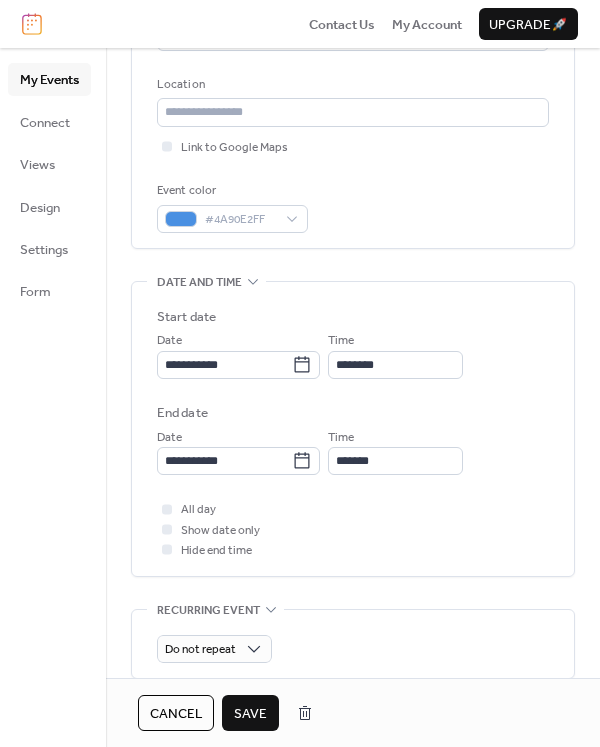 scroll, scrollTop: 500, scrollLeft: 0, axis: vertical 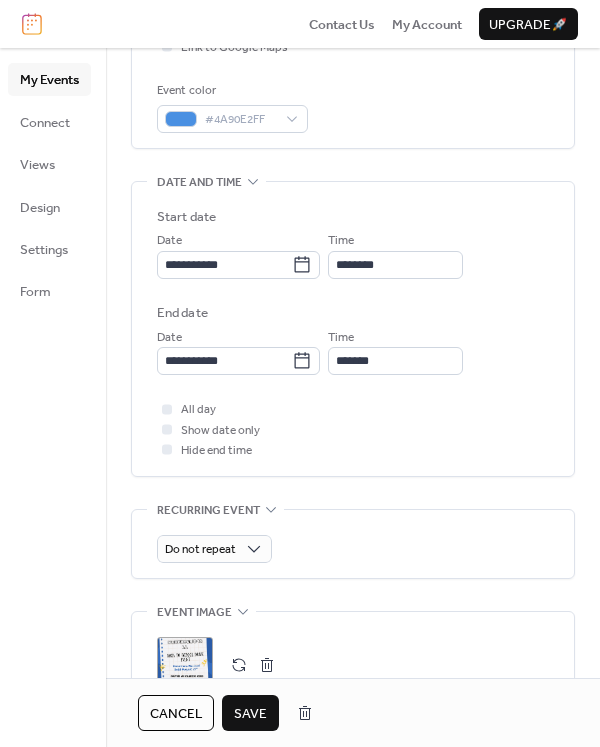 click on "Save" at bounding box center [250, 714] 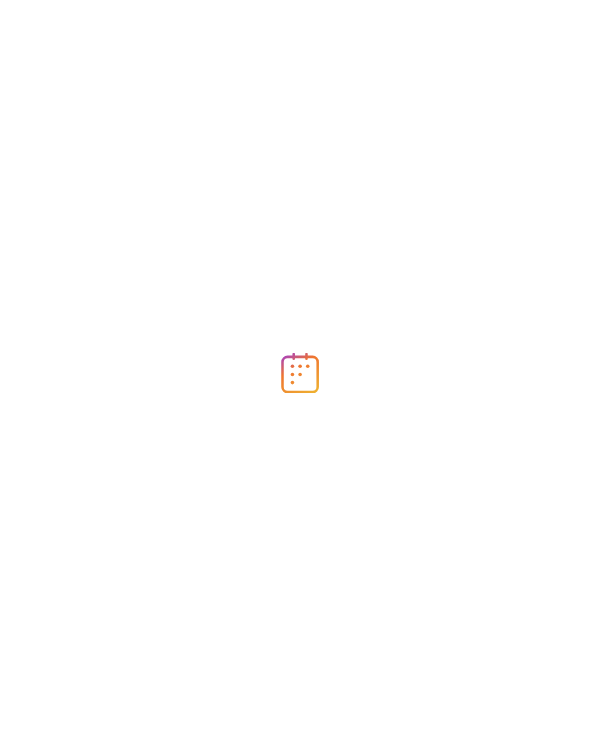 scroll, scrollTop: 0, scrollLeft: 0, axis: both 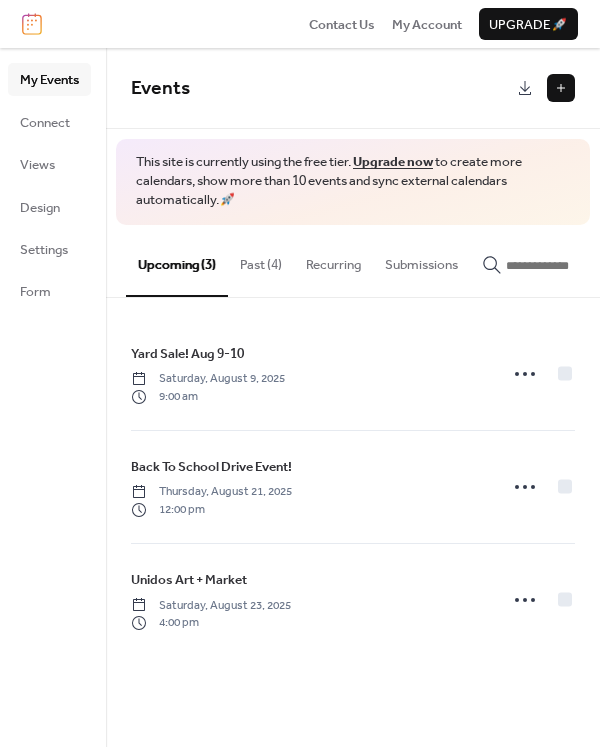 click on "Past (4)" at bounding box center [261, 260] 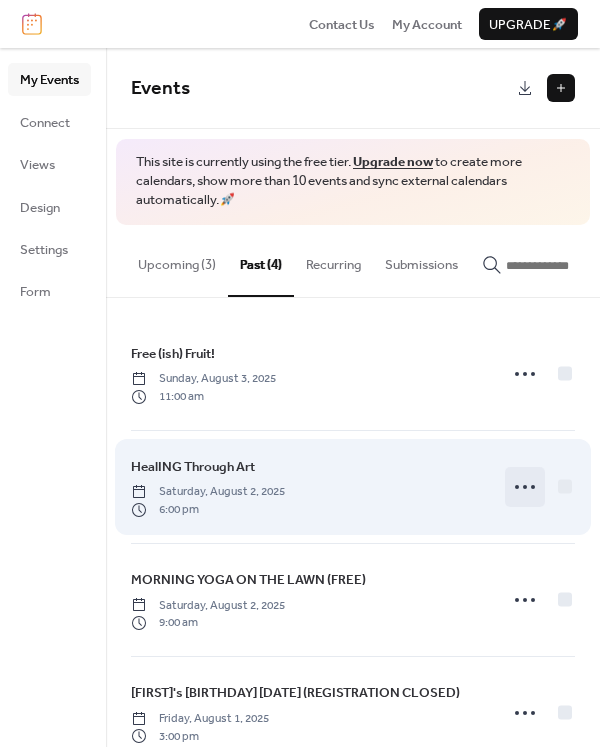 click 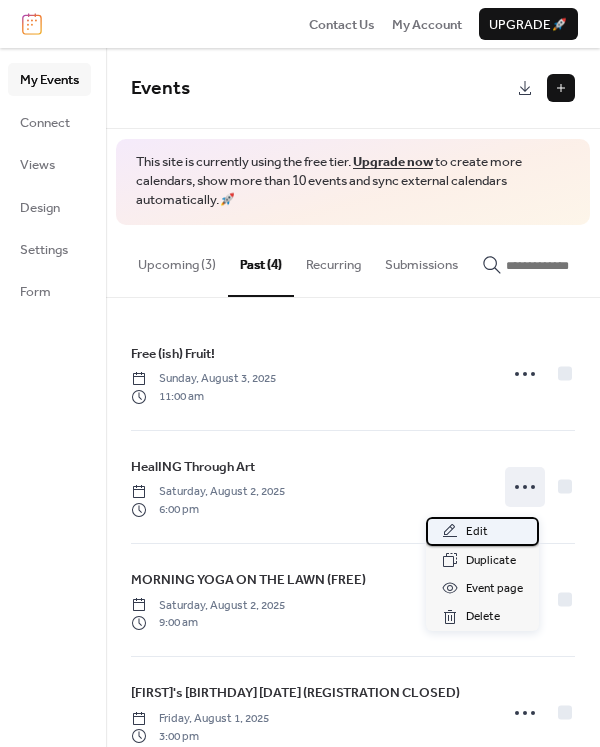 click on "Edit" at bounding box center [477, 532] 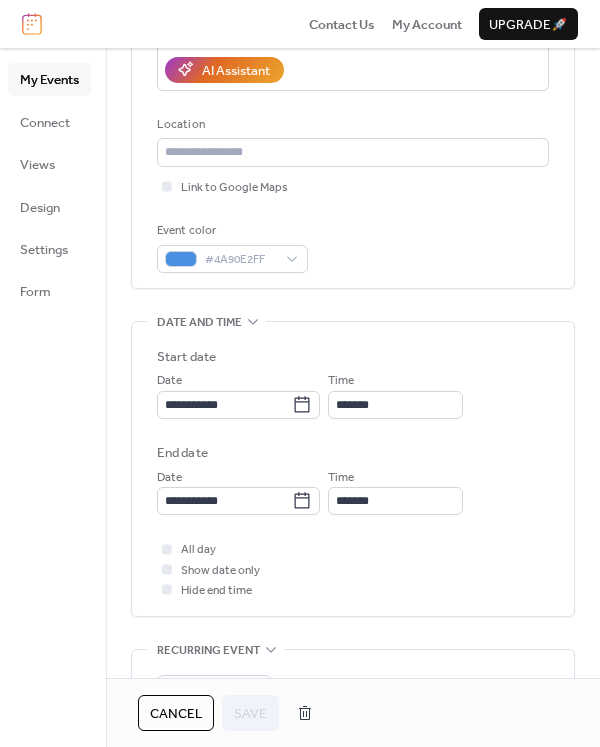 scroll, scrollTop: 400, scrollLeft: 0, axis: vertical 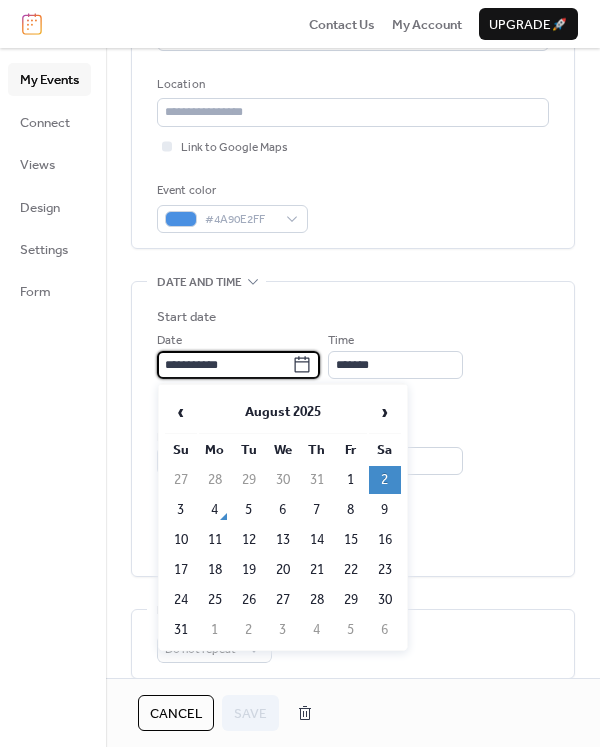 click on "**********" at bounding box center [224, 365] 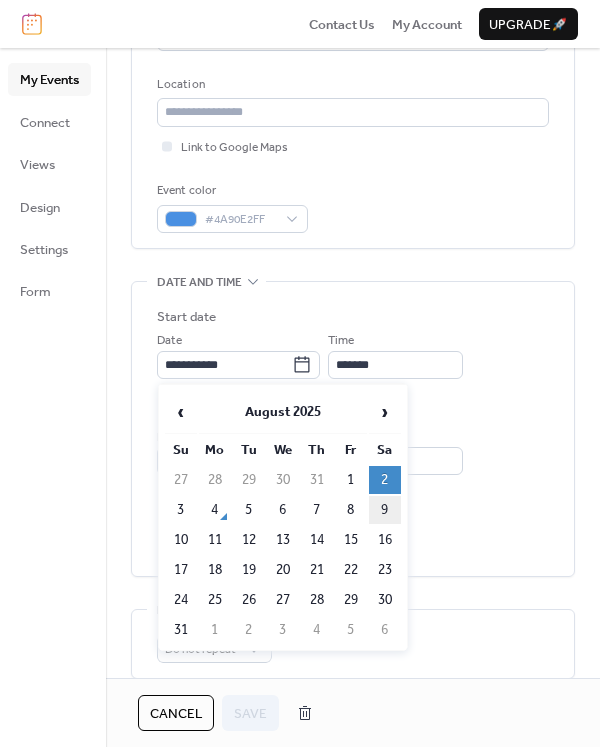 click on "9" at bounding box center [385, 510] 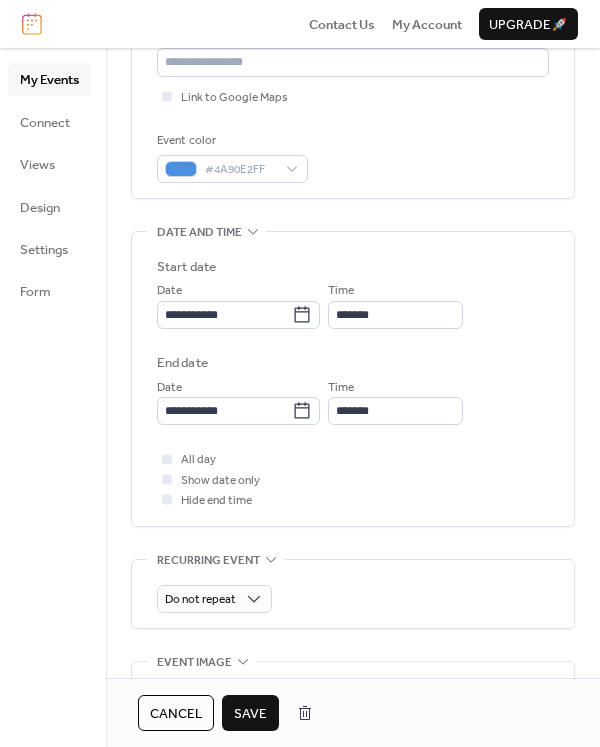 scroll, scrollTop: 400, scrollLeft: 0, axis: vertical 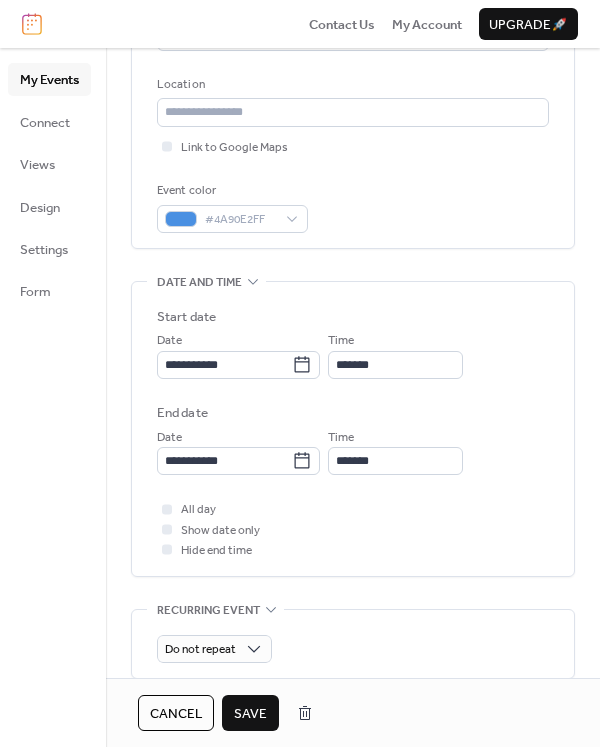 click on "Cancel" at bounding box center (176, 714) 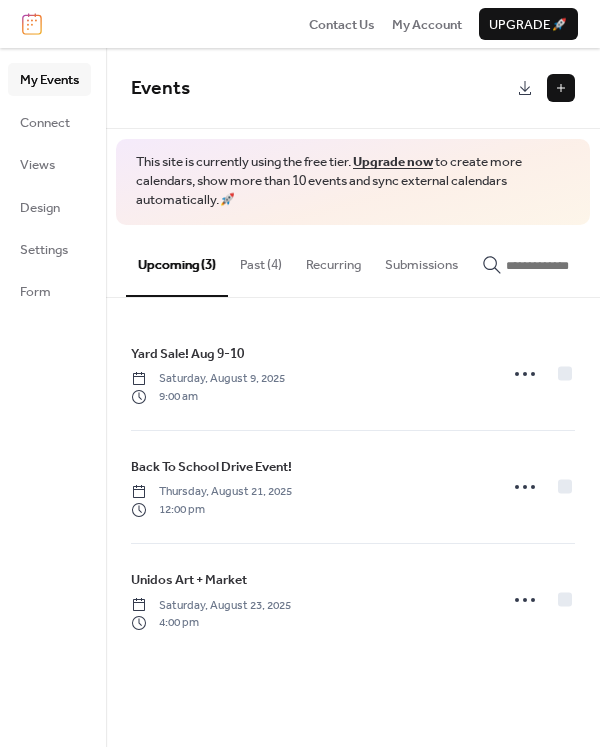 click on "Past (4)" at bounding box center [261, 260] 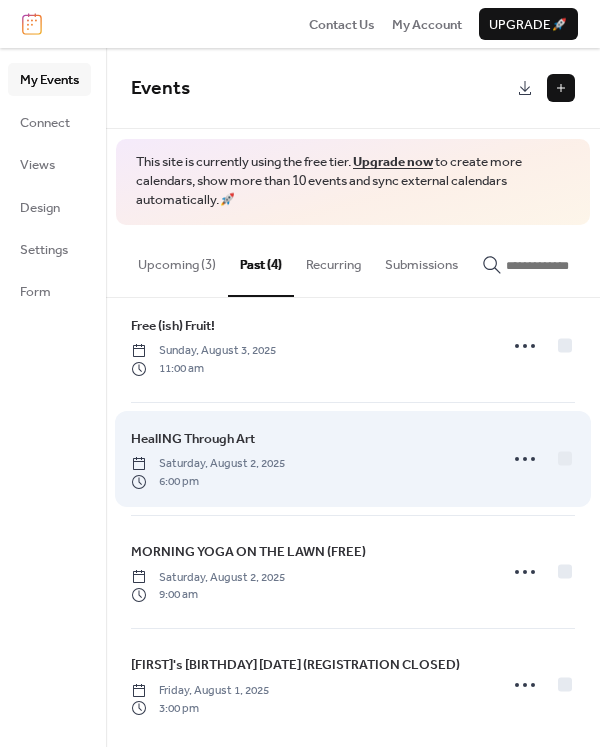 scroll, scrollTop: 48, scrollLeft: 0, axis: vertical 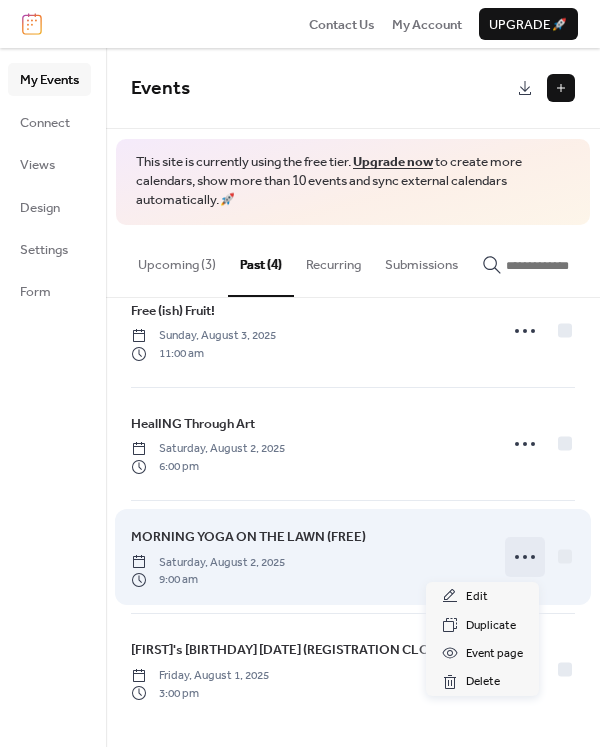 click 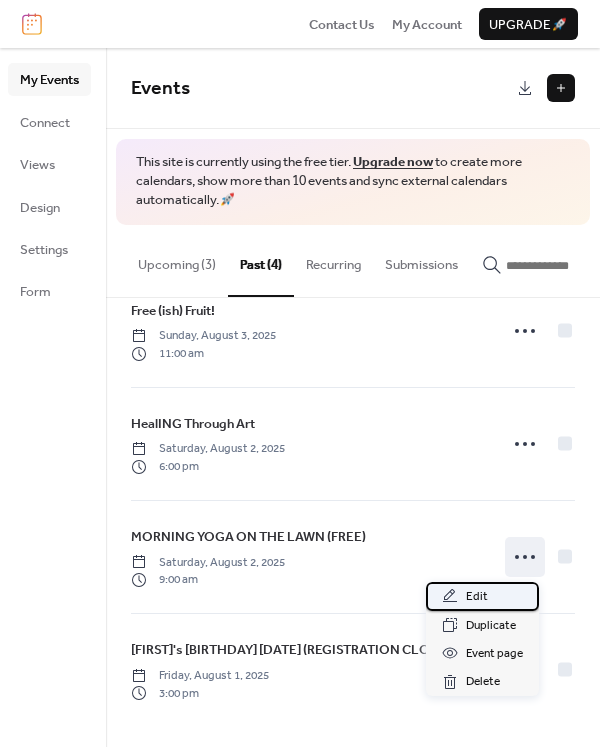 click on "Edit" at bounding box center [477, 597] 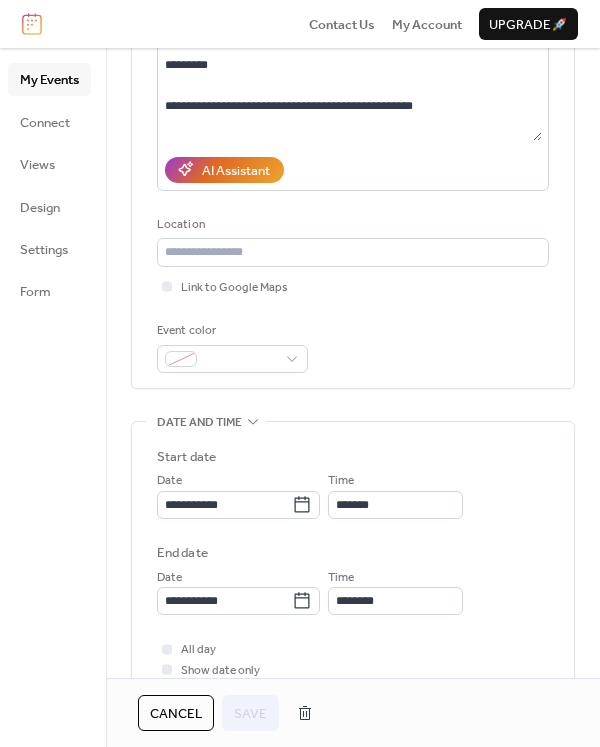 scroll, scrollTop: 400, scrollLeft: 0, axis: vertical 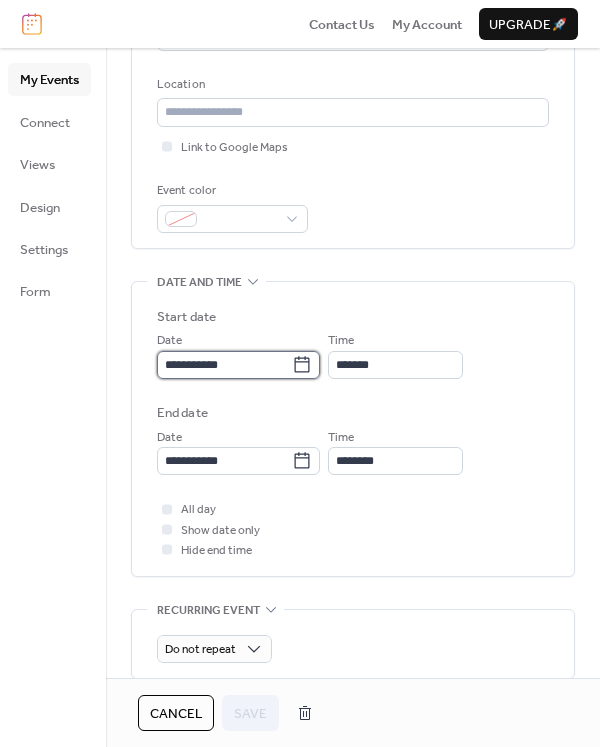 click on "**********" at bounding box center (224, 365) 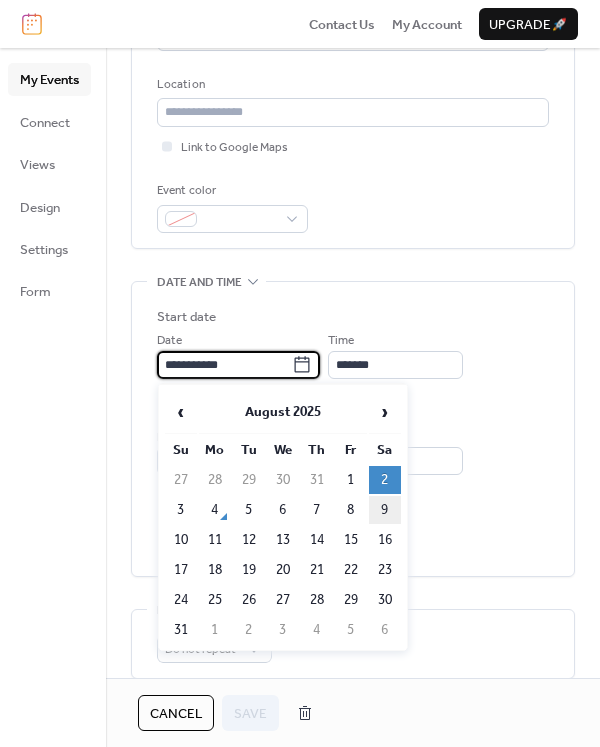 click on "9" at bounding box center (385, 510) 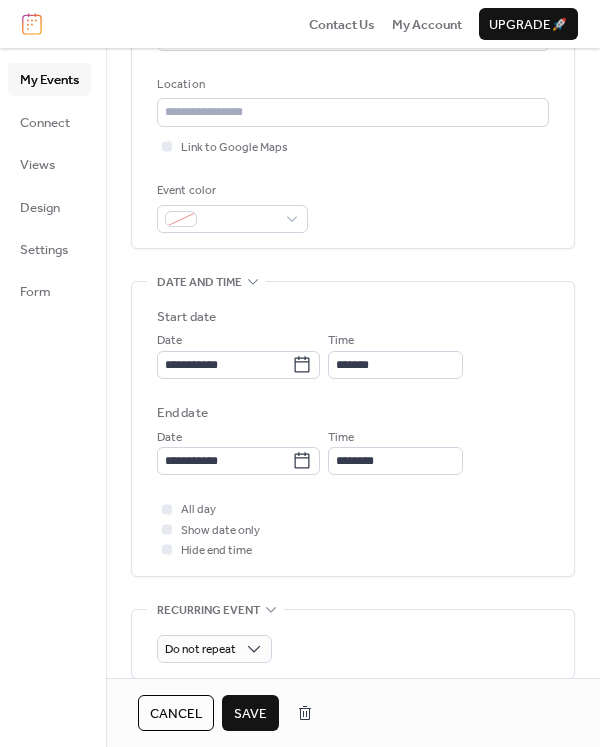 click on "Save" at bounding box center [250, 714] 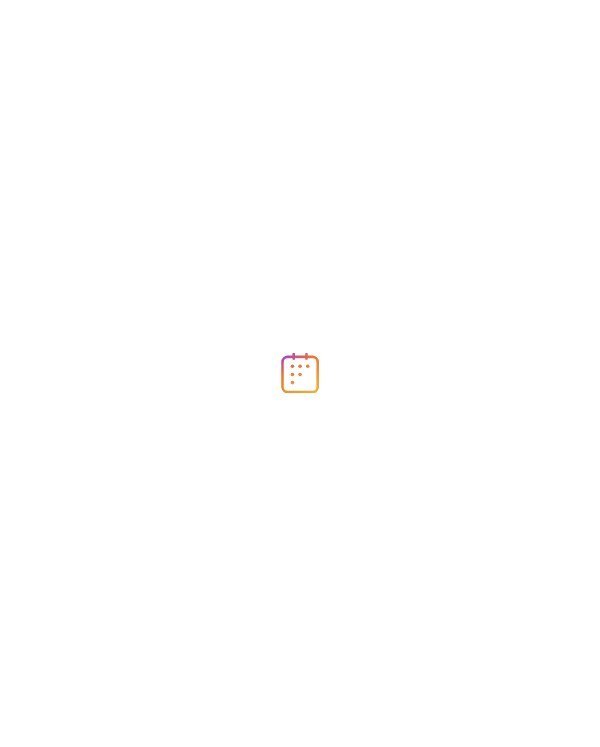 scroll, scrollTop: 0, scrollLeft: 0, axis: both 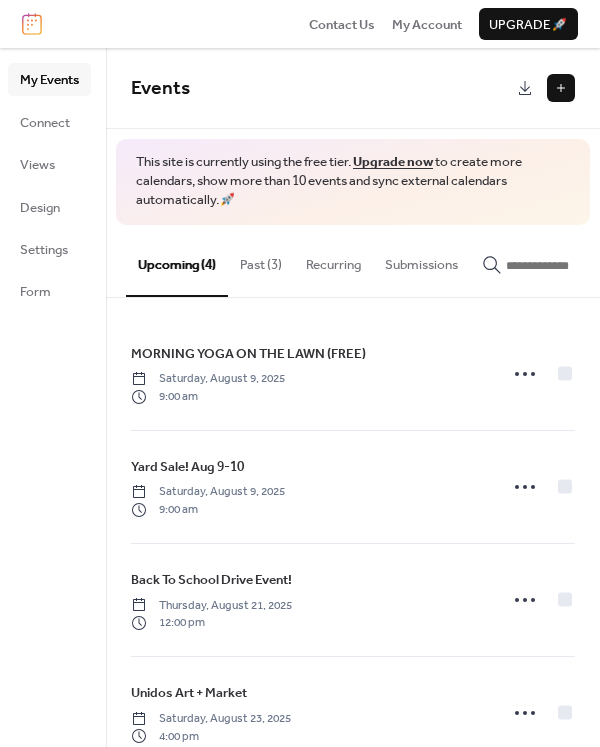 click at bounding box center (561, 88) 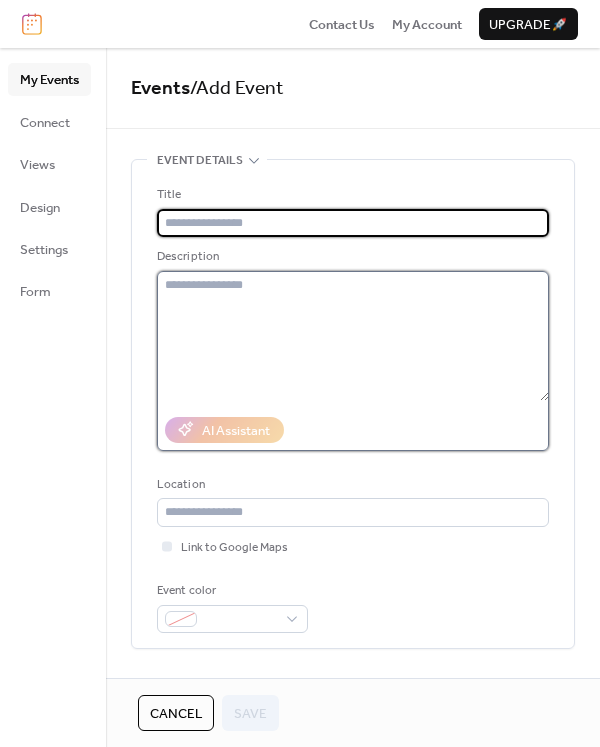 click at bounding box center [353, 336] 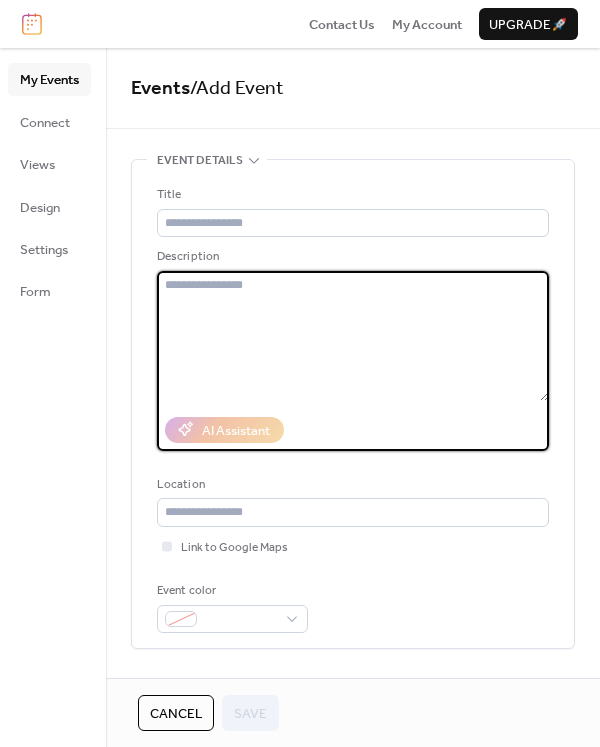paste on "**********" 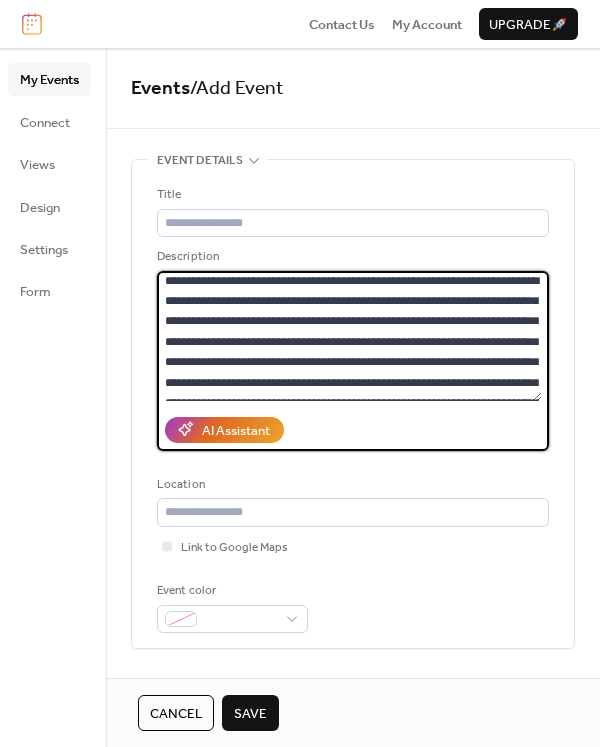 scroll, scrollTop: 0, scrollLeft: 0, axis: both 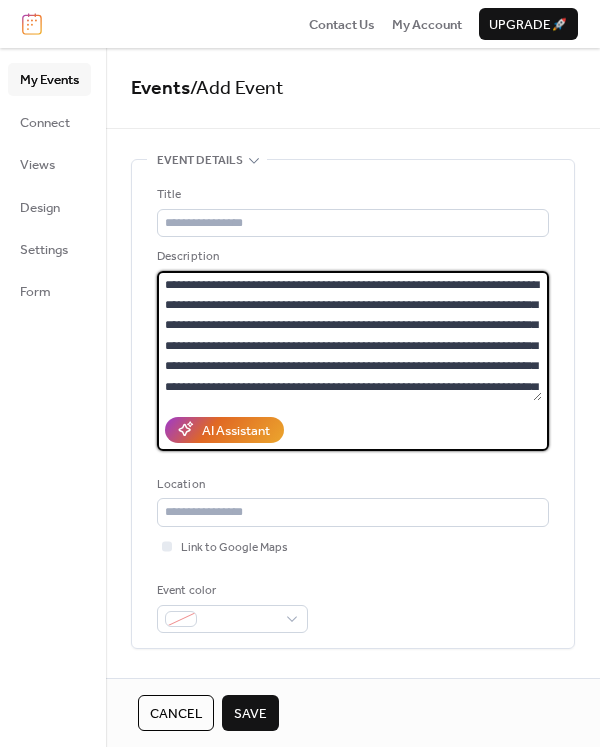 type on "**********" 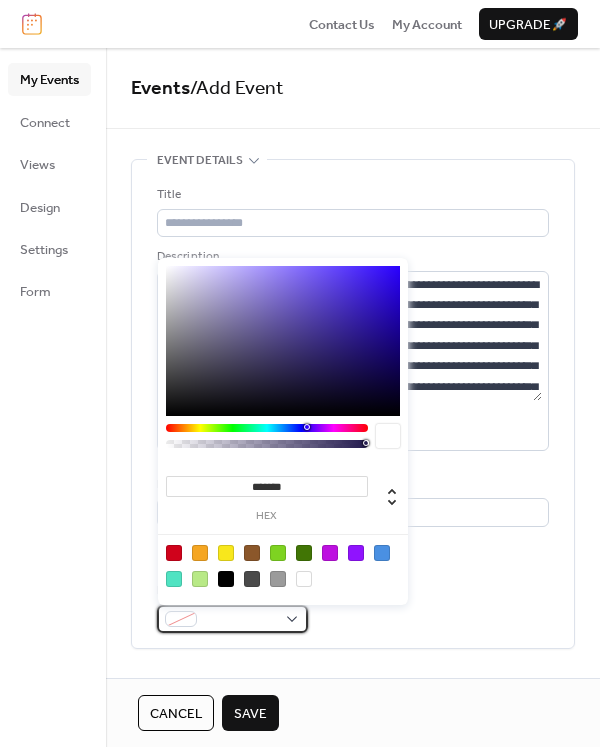 click at bounding box center (232, 619) 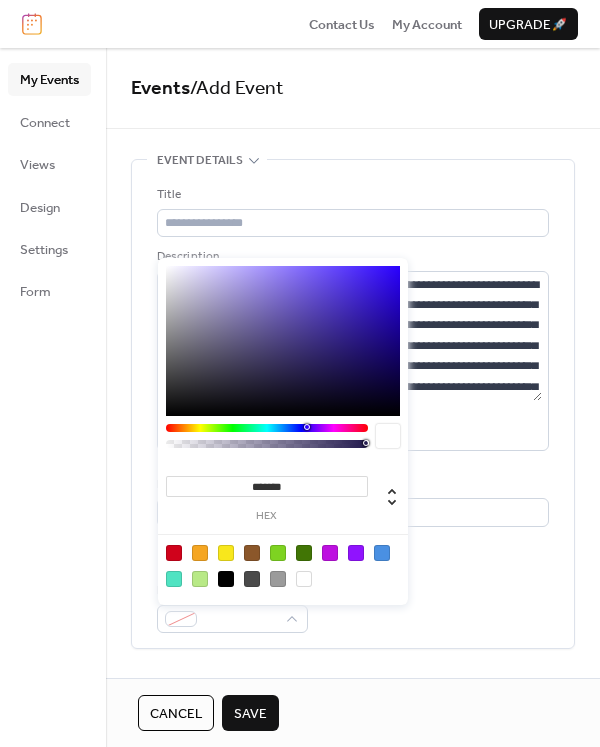click at bounding box center (174, 553) 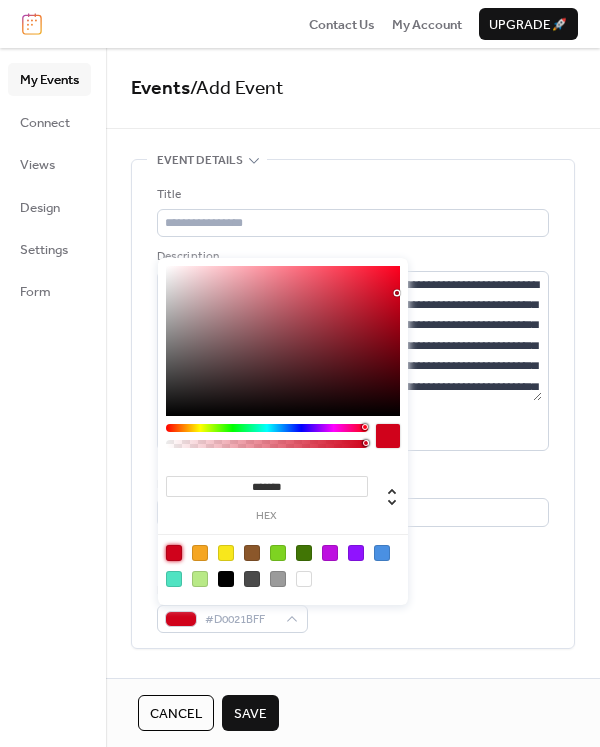 click at bounding box center (200, 553) 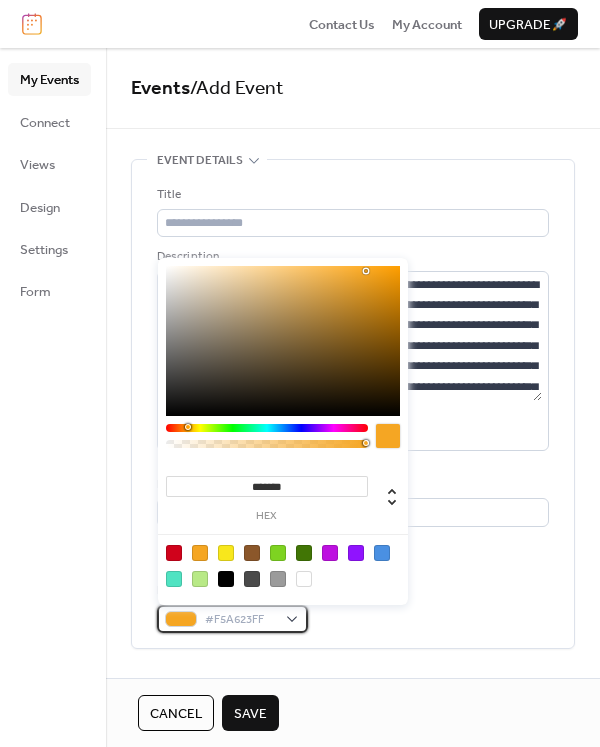 click on "#F5A623FF" at bounding box center [232, 619] 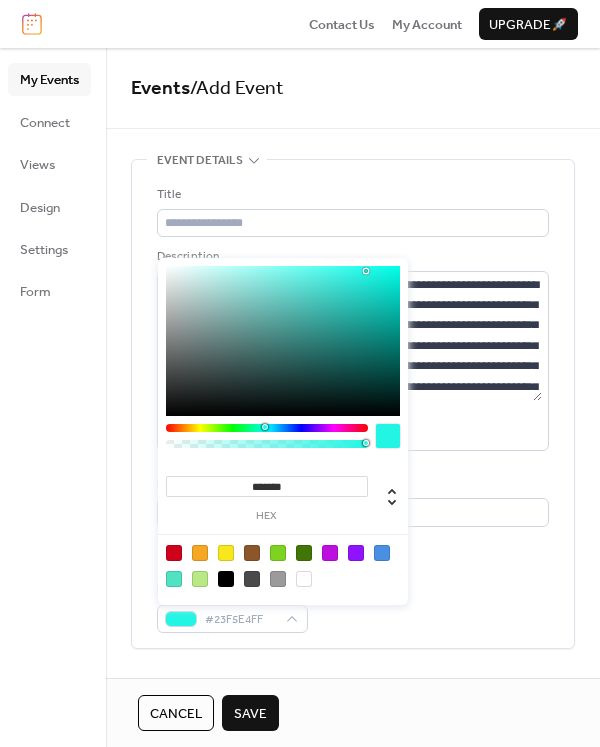 drag, startPoint x: 322, startPoint y: 424, endPoint x: 264, endPoint y: 437, distance: 59.439045 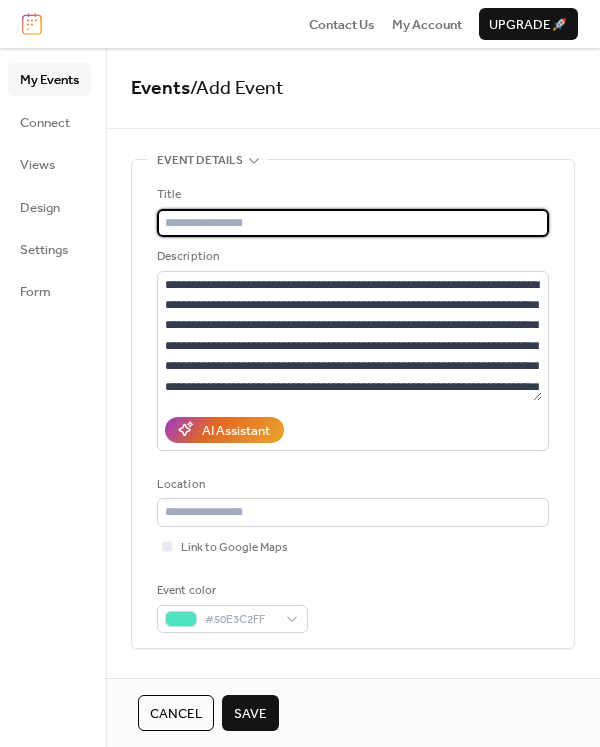 click at bounding box center (353, 223) 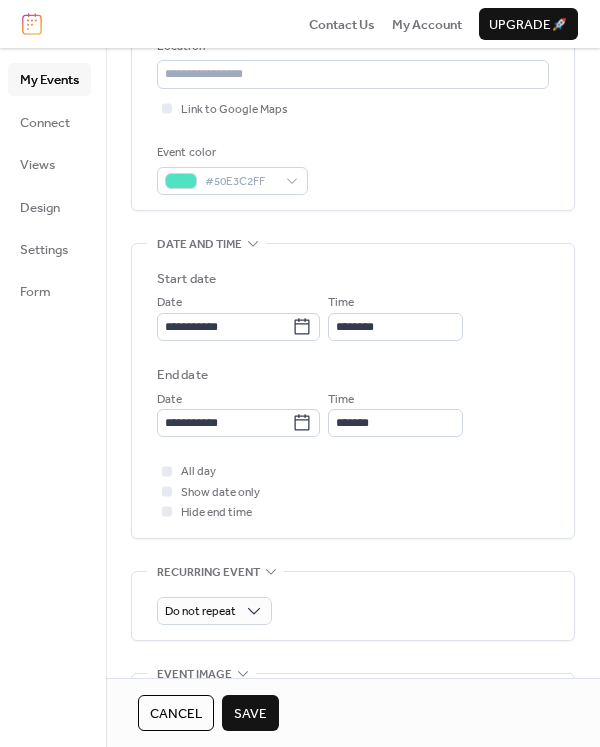 scroll, scrollTop: 700, scrollLeft: 0, axis: vertical 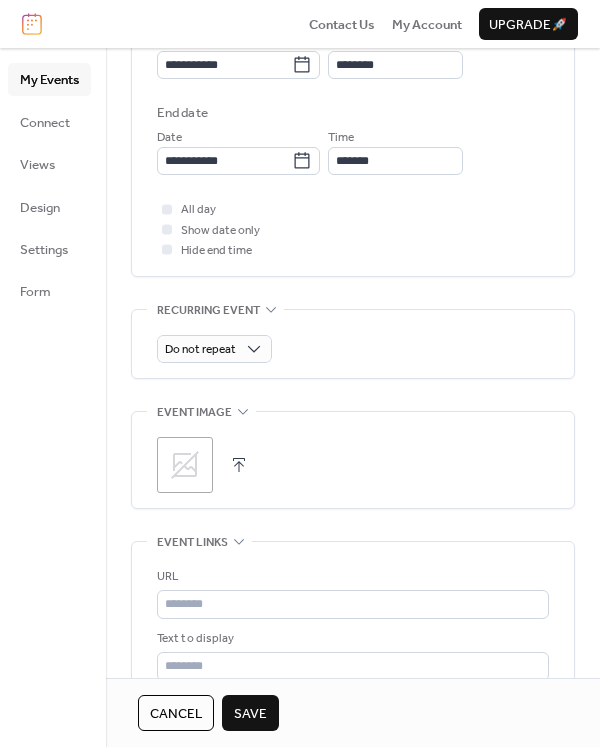 click 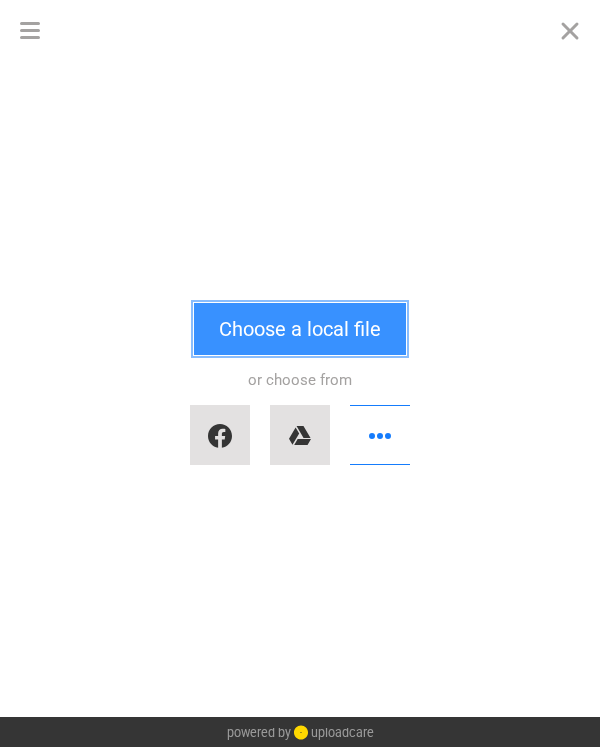 click on "Choose a local file" at bounding box center (300, 329) 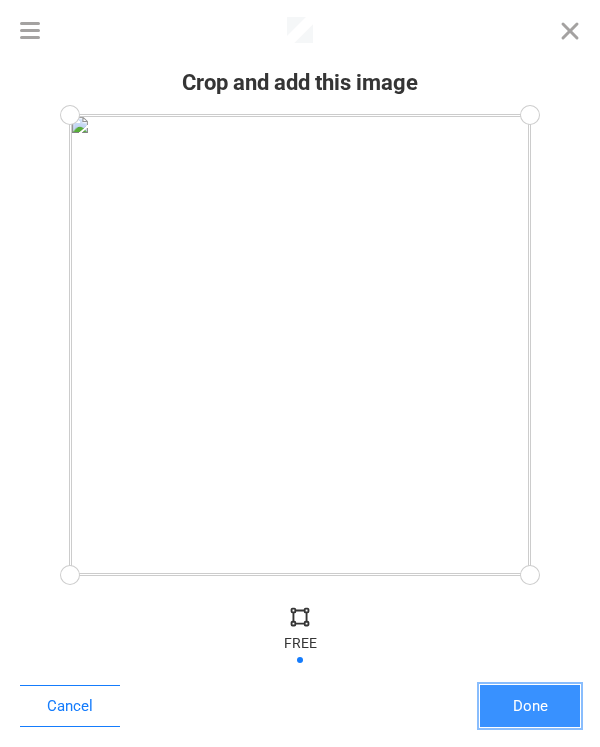 click on "Done" at bounding box center [530, 706] 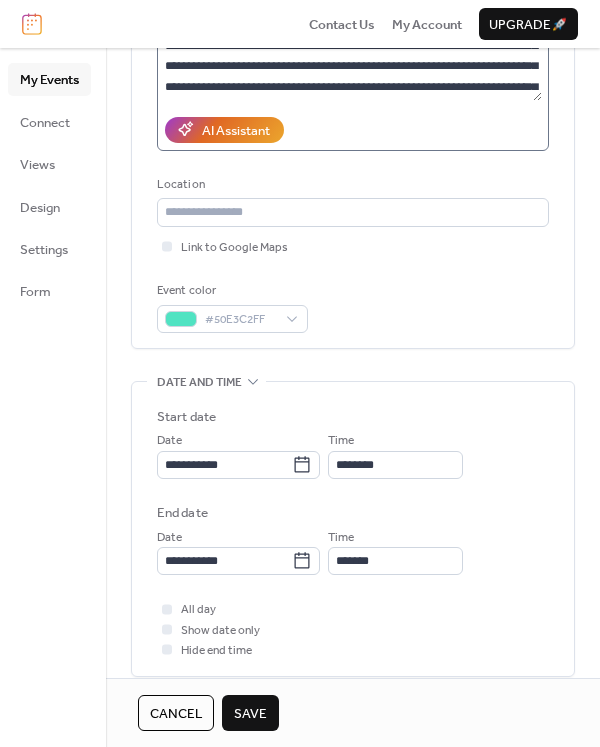 scroll, scrollTop: 0, scrollLeft: 0, axis: both 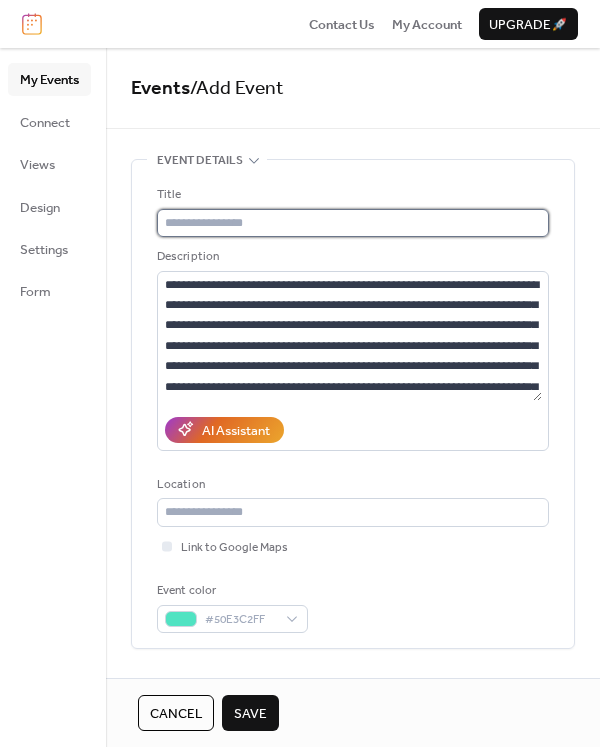 click at bounding box center (353, 223) 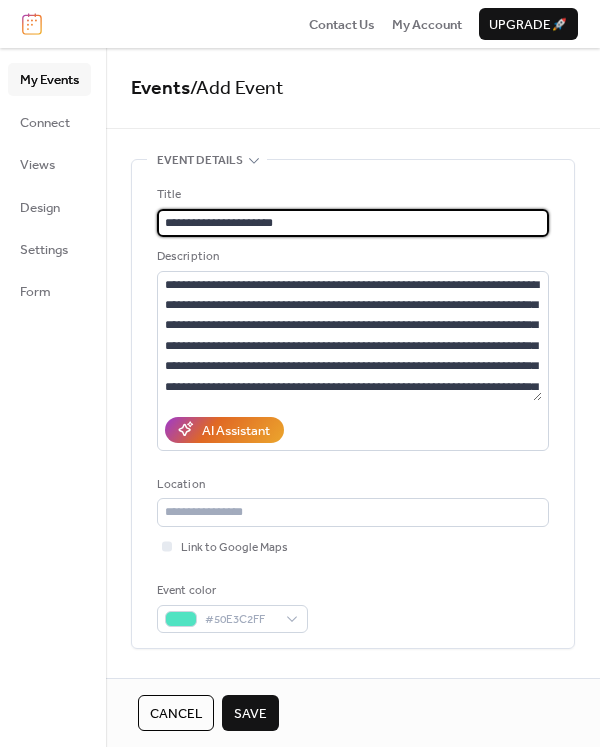 click on "**********" at bounding box center [353, 223] 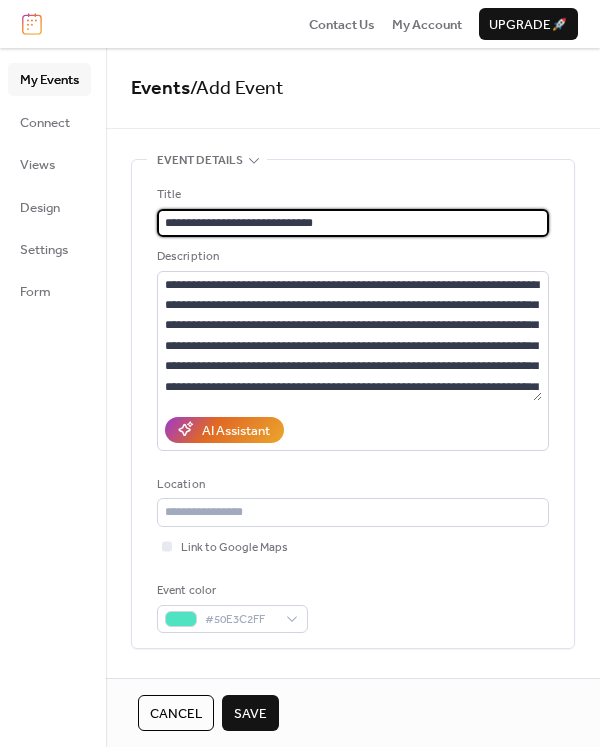 click on "**********" at bounding box center (353, 223) 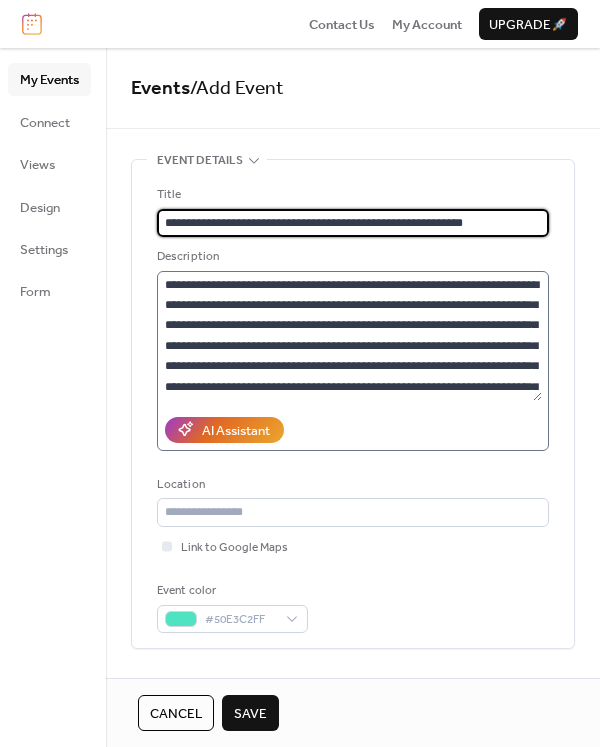 type on "**********" 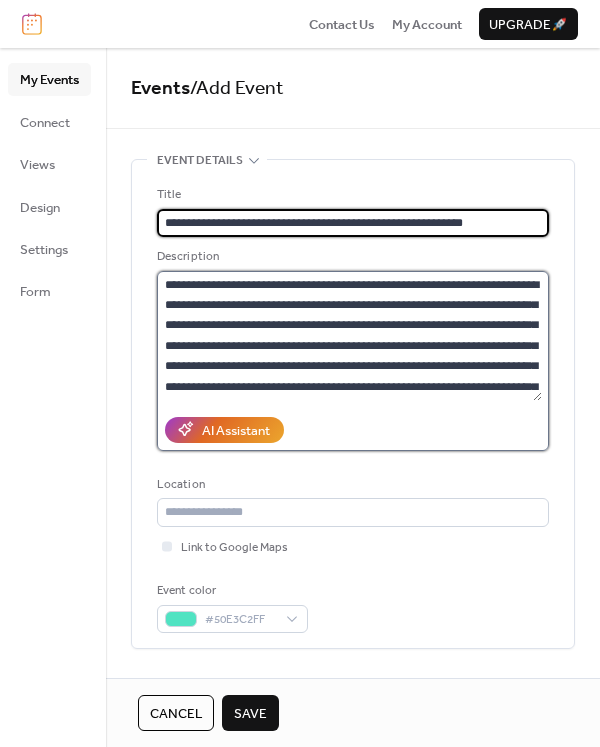 click at bounding box center (349, 336) 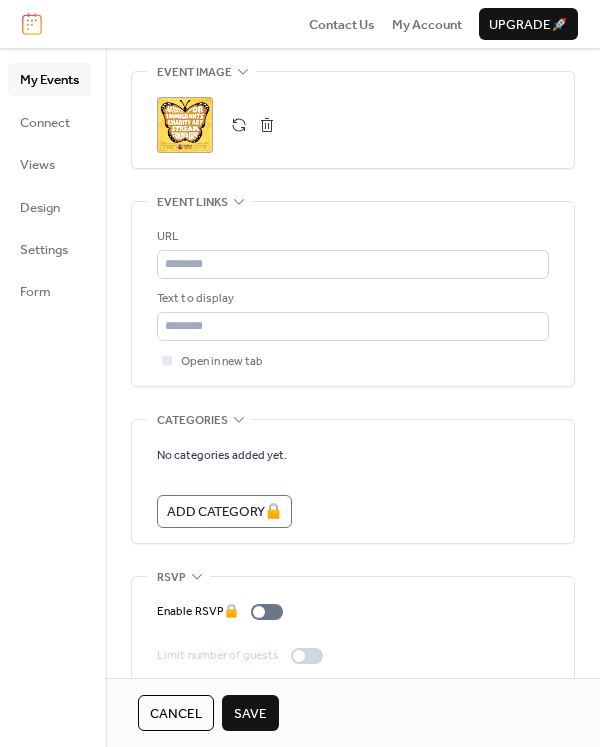 scroll, scrollTop: 1065, scrollLeft: 0, axis: vertical 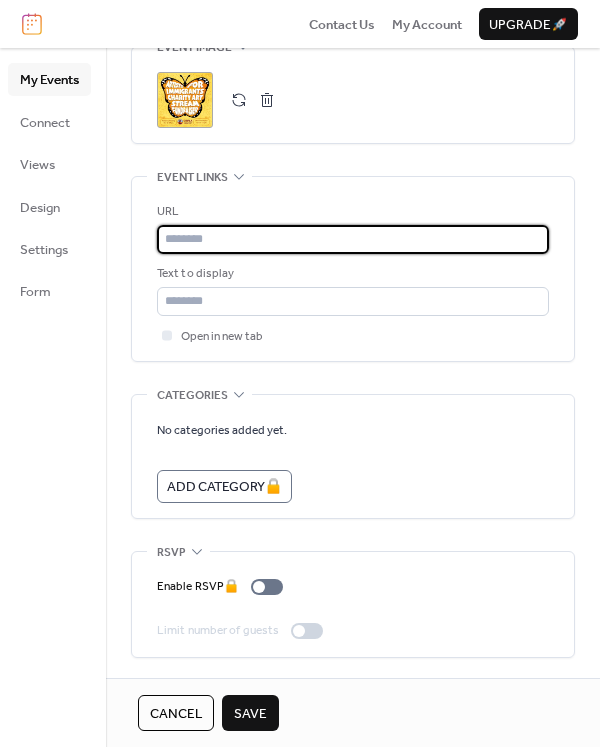 click at bounding box center [353, 239] 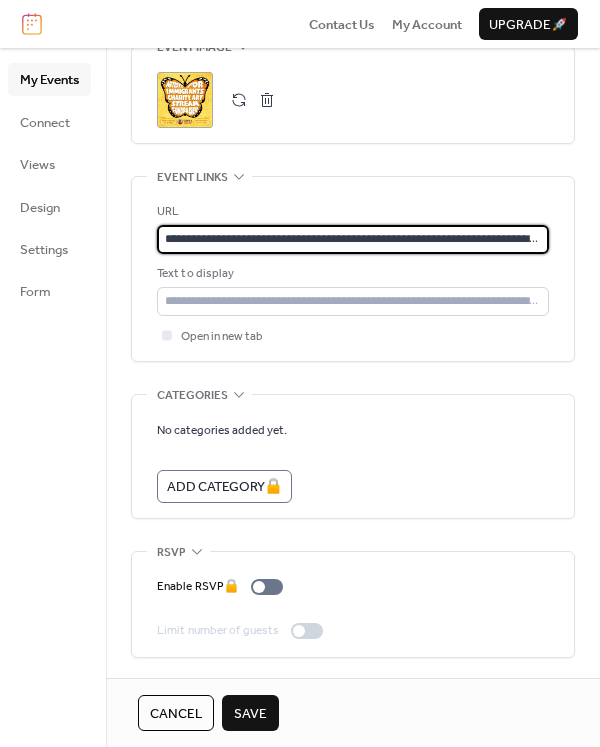scroll, scrollTop: 0, scrollLeft: 184, axis: horizontal 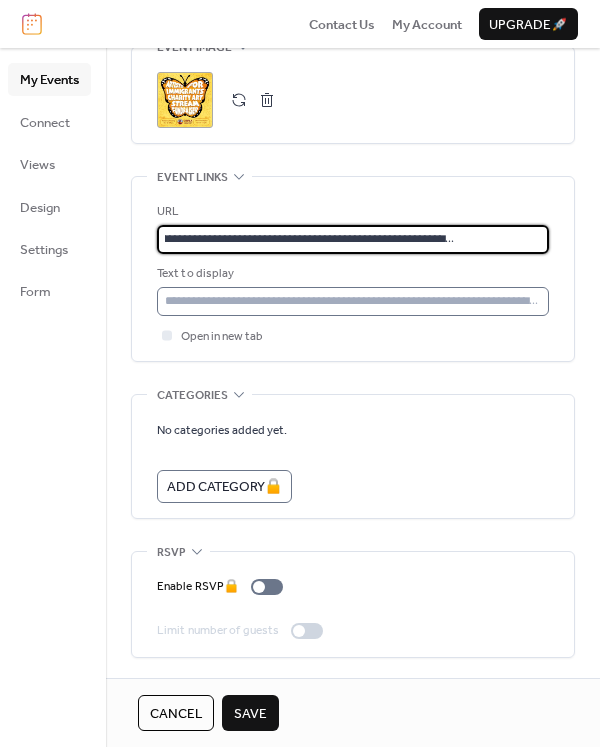 type on "**********" 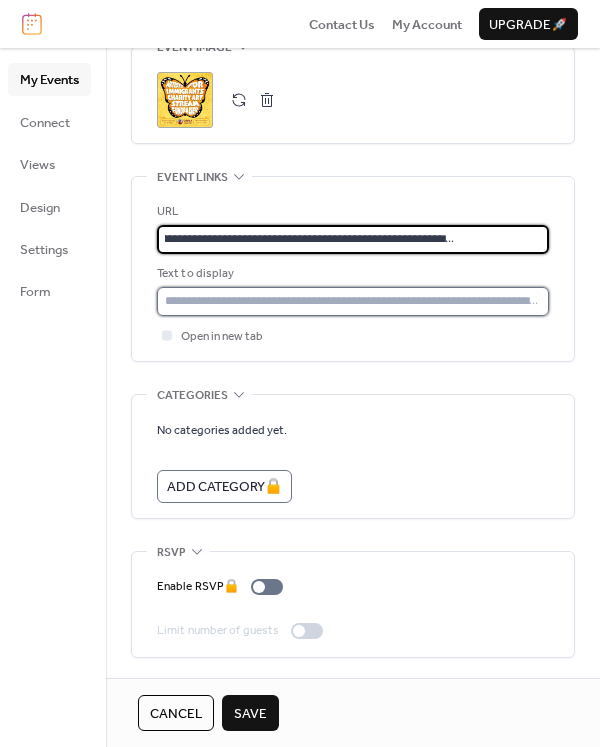 click at bounding box center (353, 301) 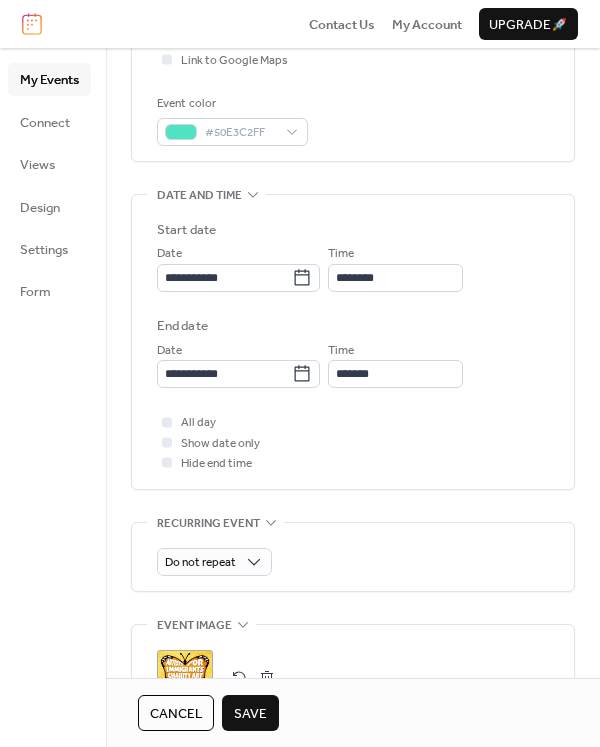 scroll, scrollTop: 465, scrollLeft: 0, axis: vertical 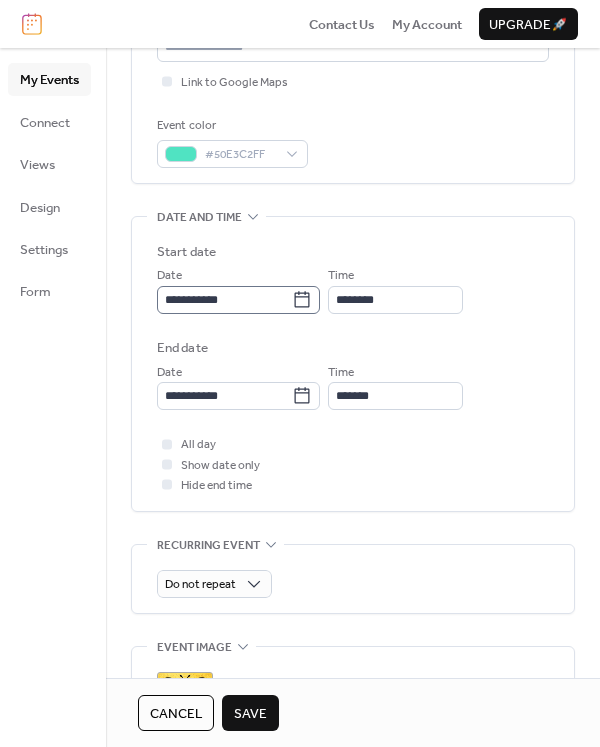type on "********" 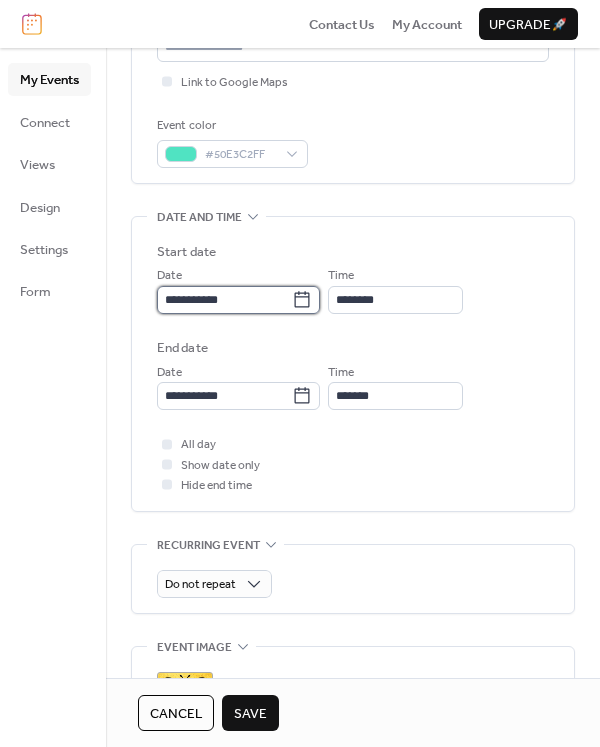click on "**********" at bounding box center (224, 300) 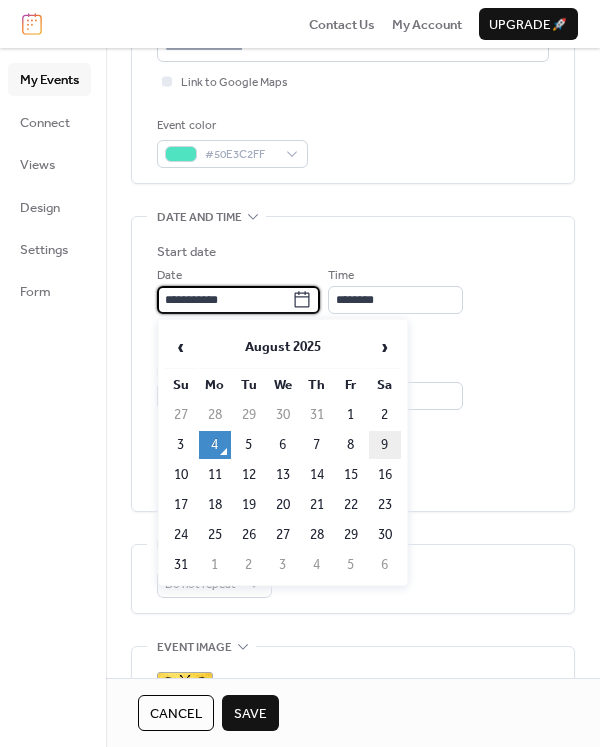 click on "9" at bounding box center [385, 445] 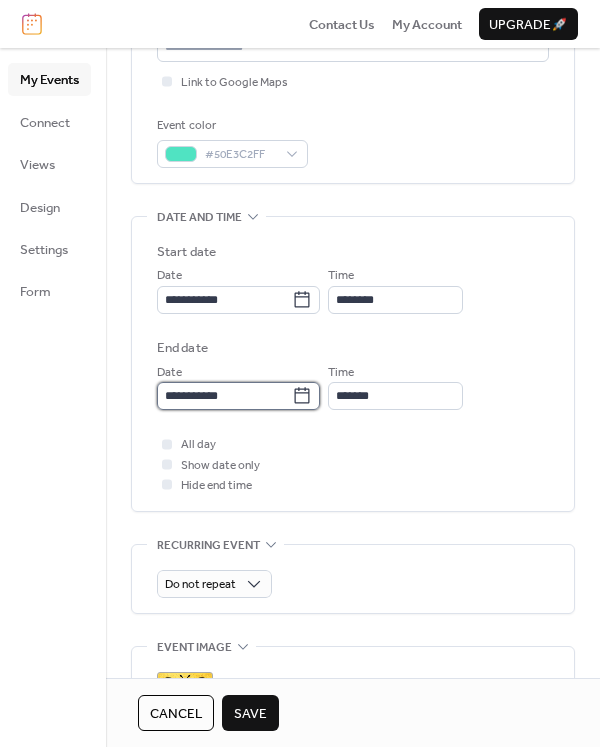 click on "**********" at bounding box center (224, 396) 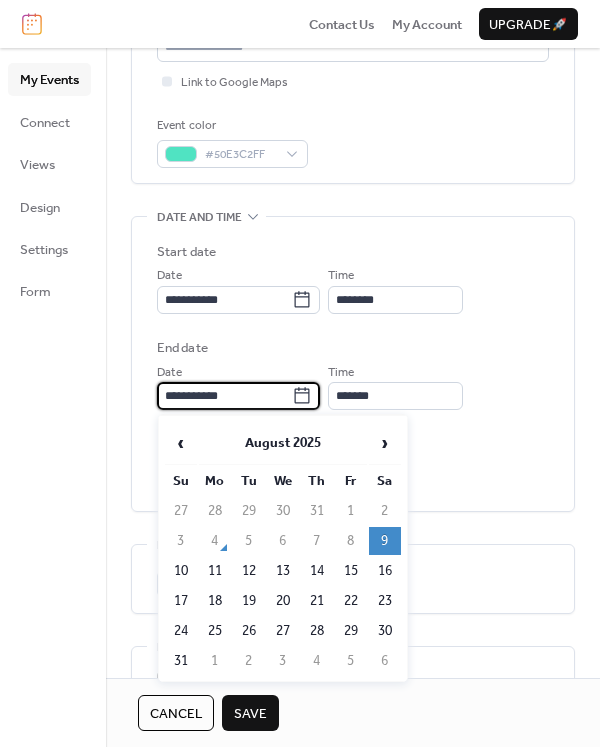 click on "9" at bounding box center [385, 541] 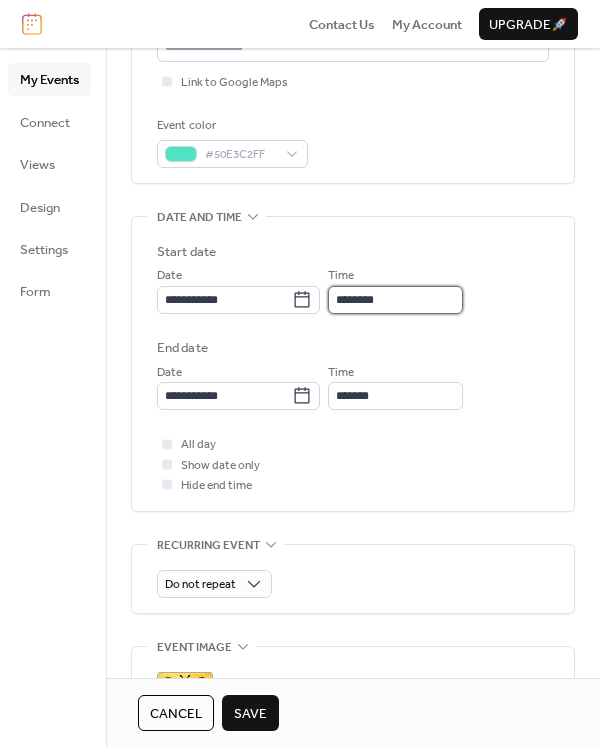 click on "********" at bounding box center [395, 300] 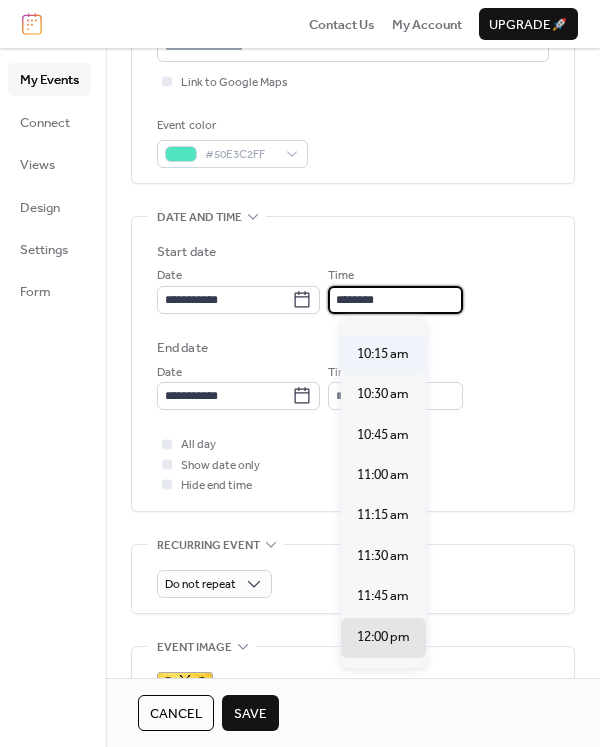 scroll, scrollTop: 1540, scrollLeft: 0, axis: vertical 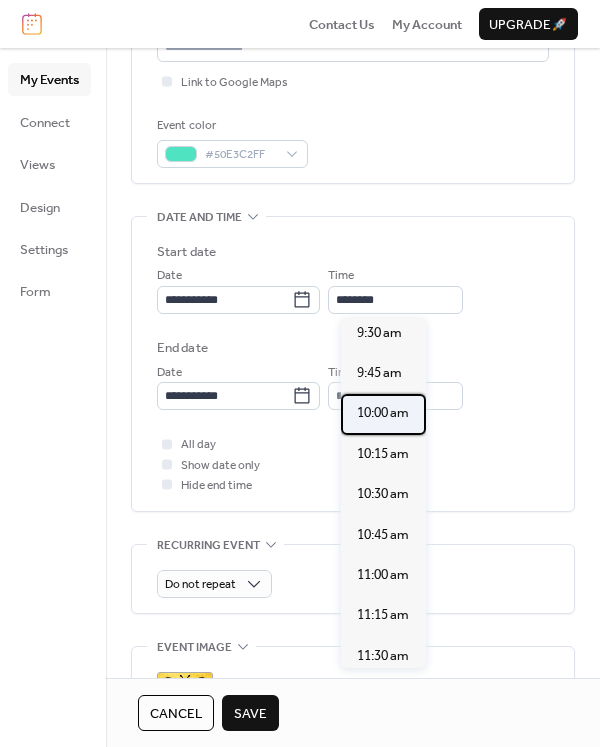 click on "10:00 am" at bounding box center [383, 413] 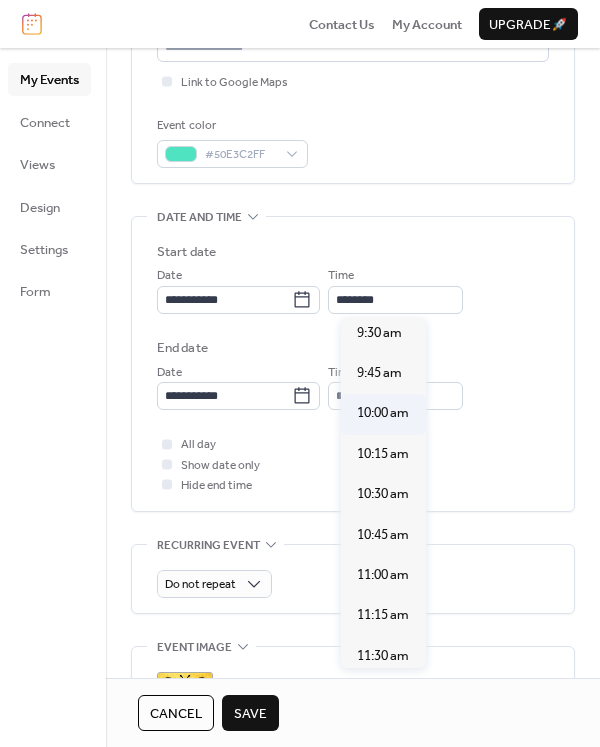 type on "********" 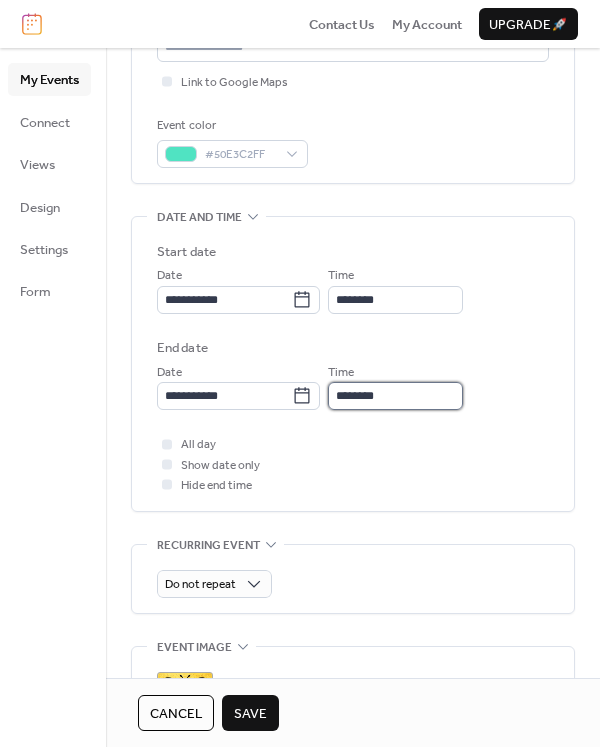 click on "********" at bounding box center (395, 396) 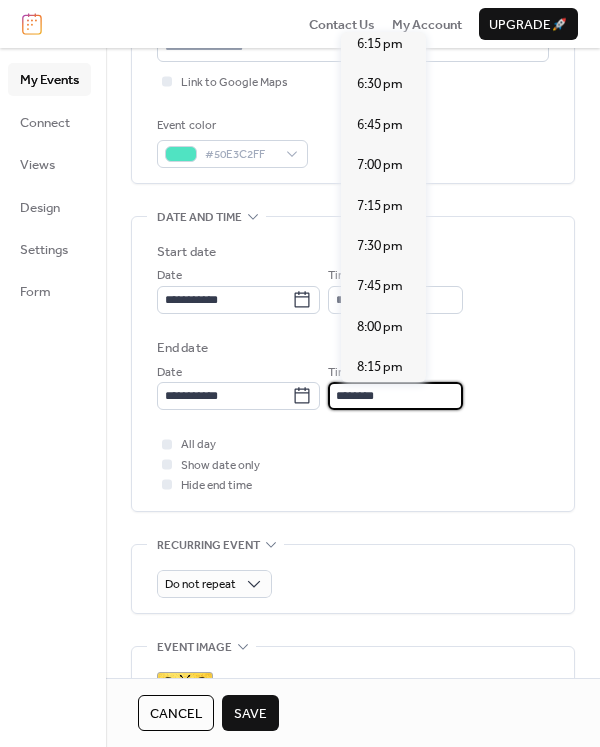 scroll, scrollTop: 1700, scrollLeft: 0, axis: vertical 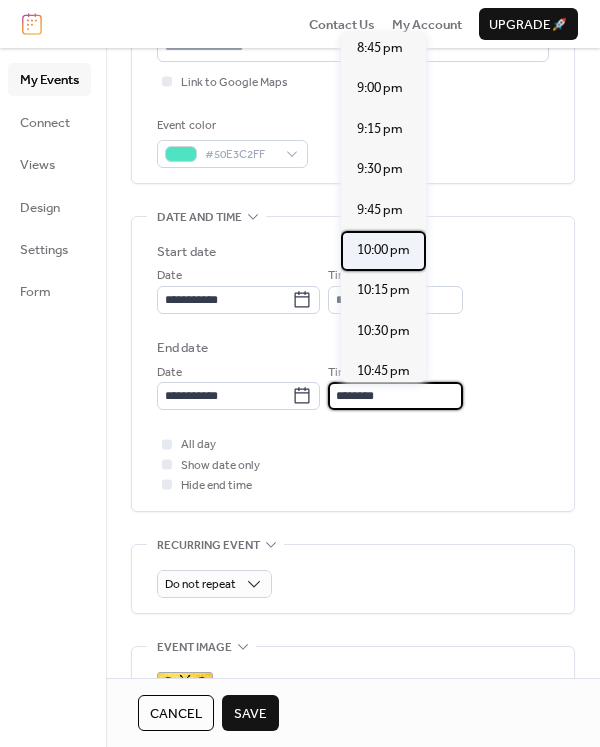 click on "10:00 pm" at bounding box center [383, 250] 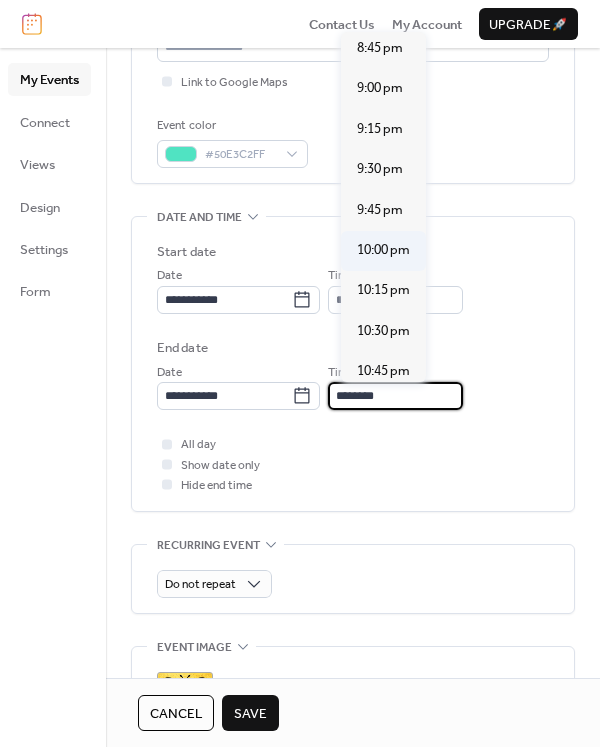 type on "********" 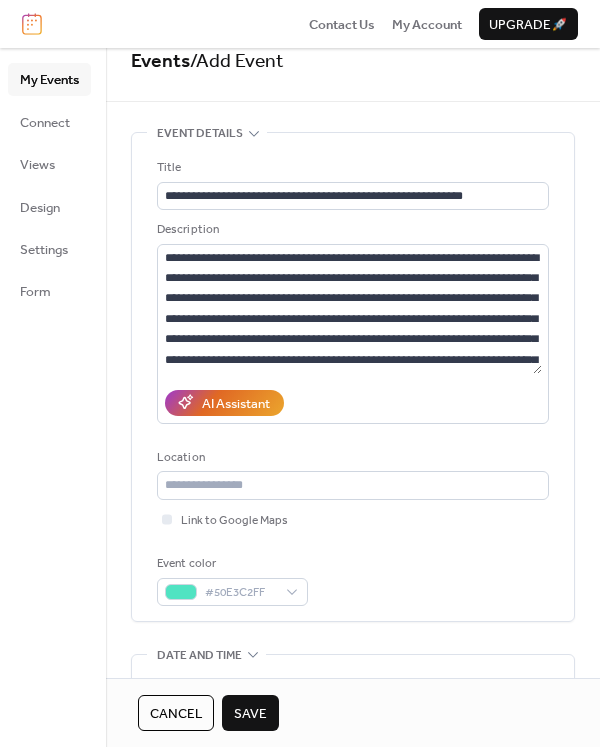 scroll, scrollTop: 0, scrollLeft: 0, axis: both 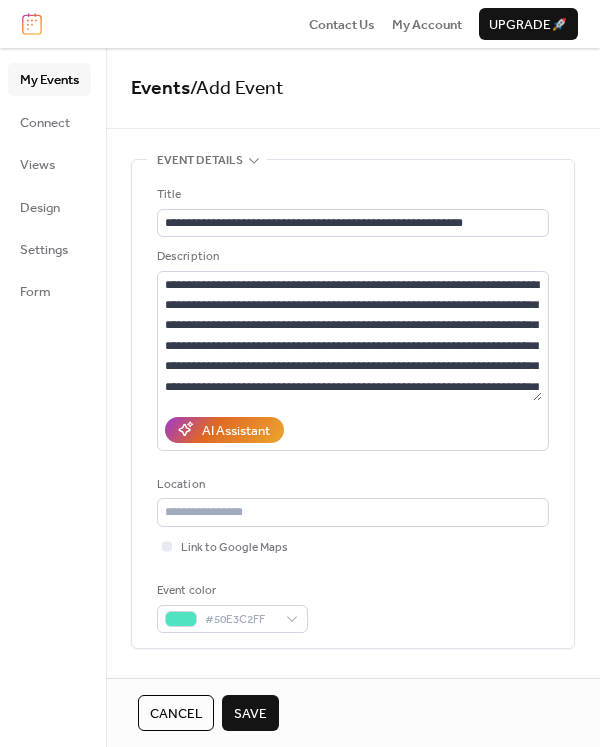 click on "Save" at bounding box center (250, 714) 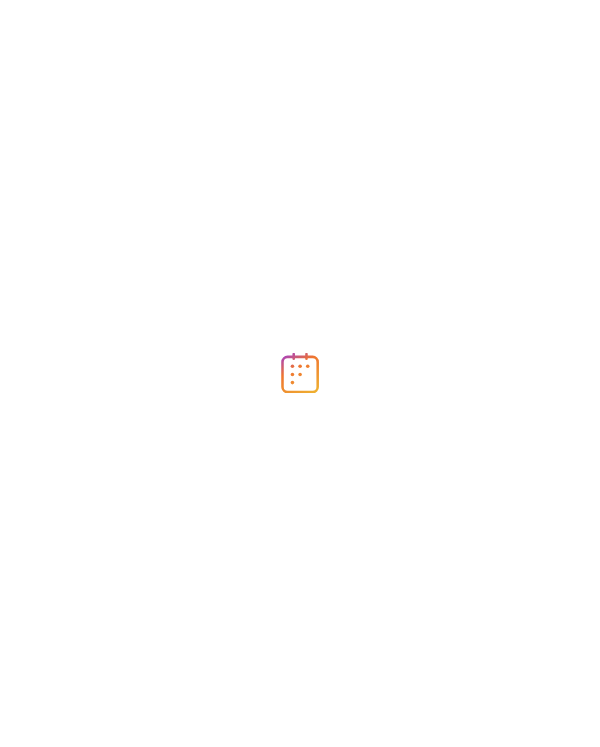 scroll, scrollTop: 0, scrollLeft: 0, axis: both 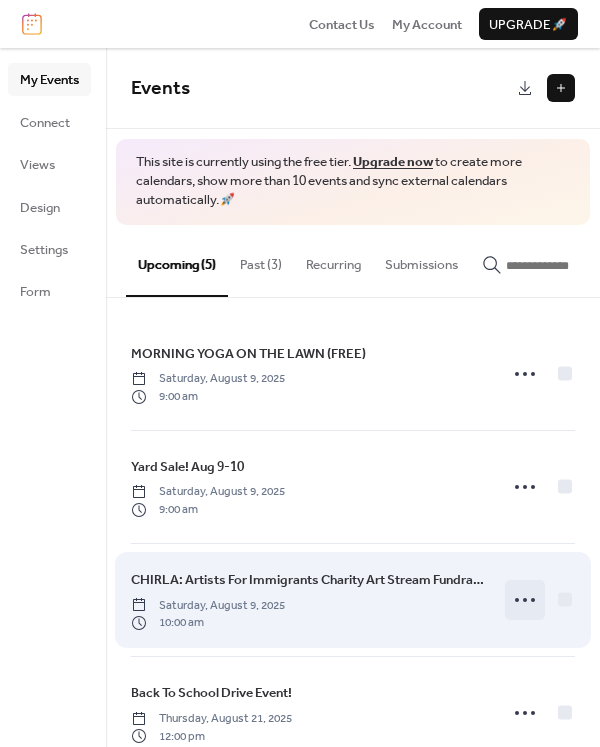 click 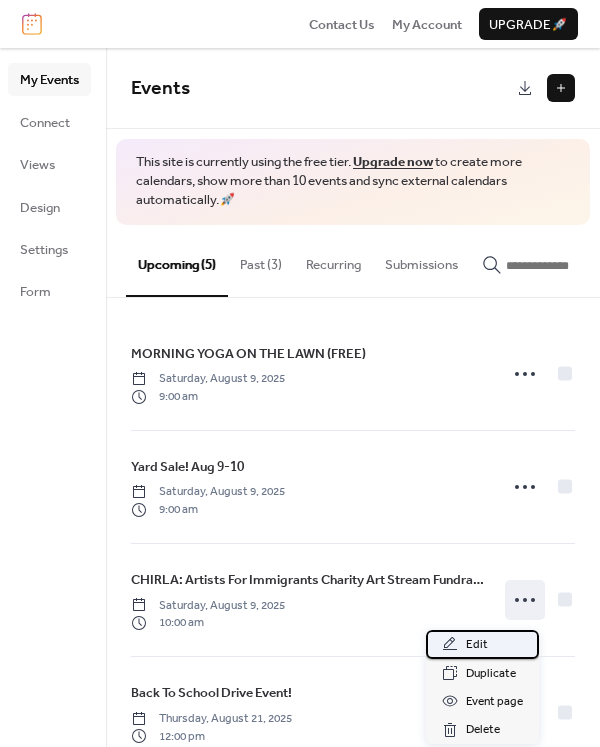 click on "Edit" at bounding box center (477, 645) 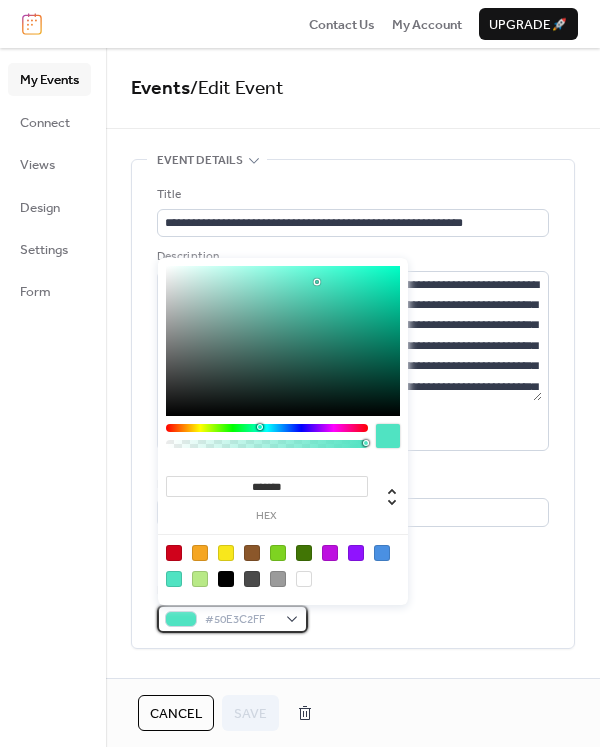 click on "#50E3C2FF" at bounding box center (240, 620) 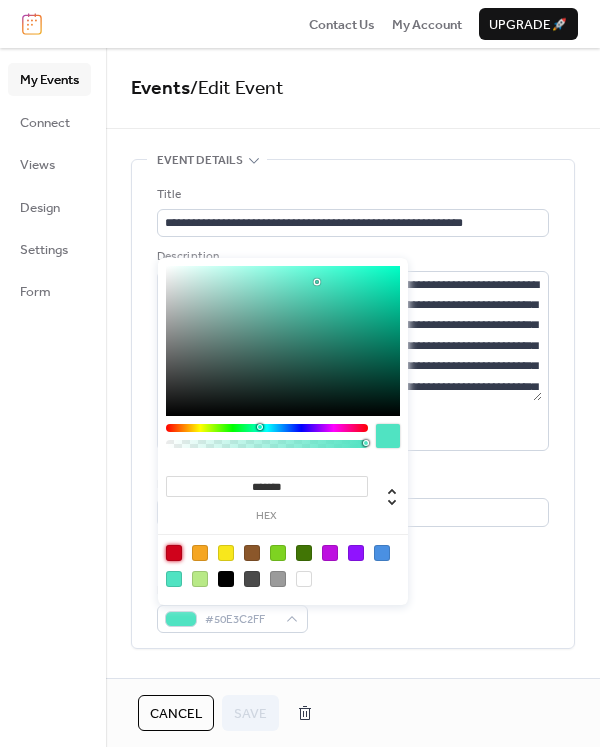 click at bounding box center (174, 553) 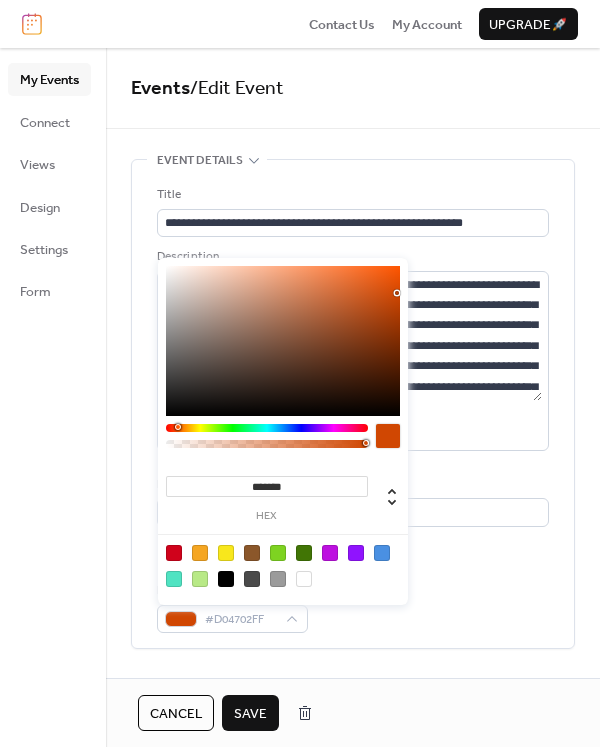 drag, startPoint x: 356, startPoint y: 427, endPoint x: 337, endPoint y: 370, distance: 60.083275 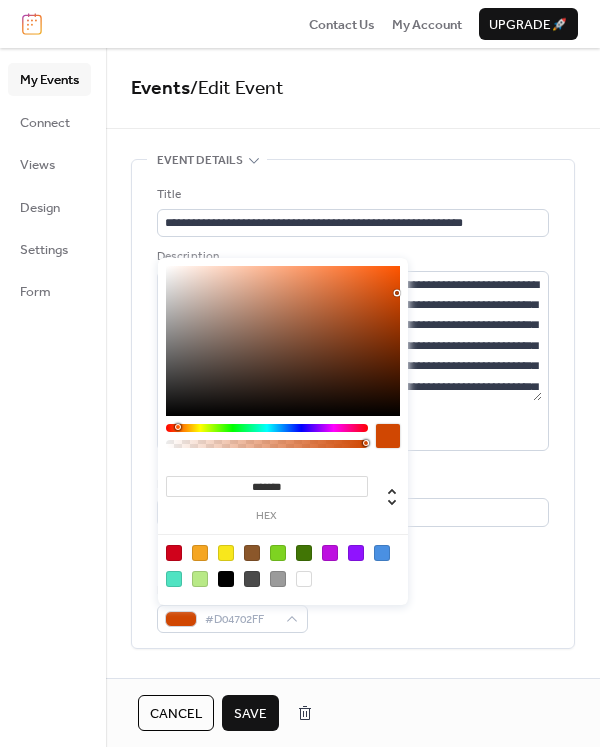 click at bounding box center (267, 428) 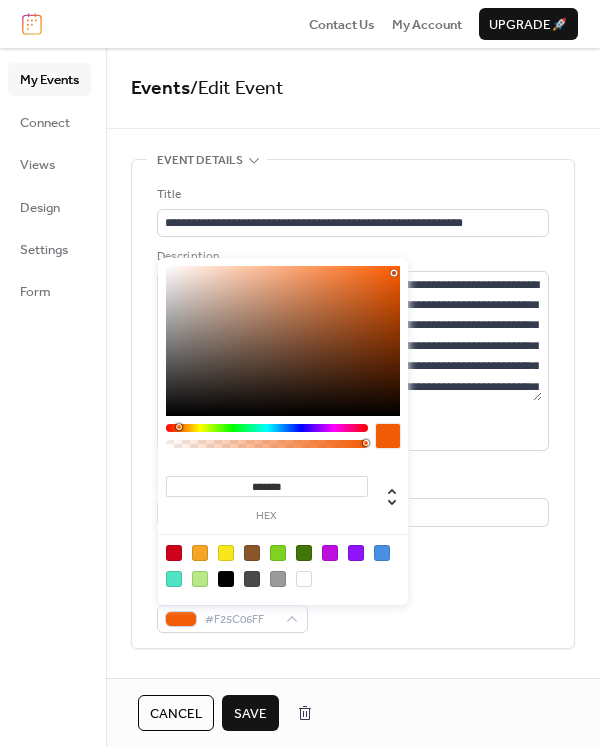 type on "*******" 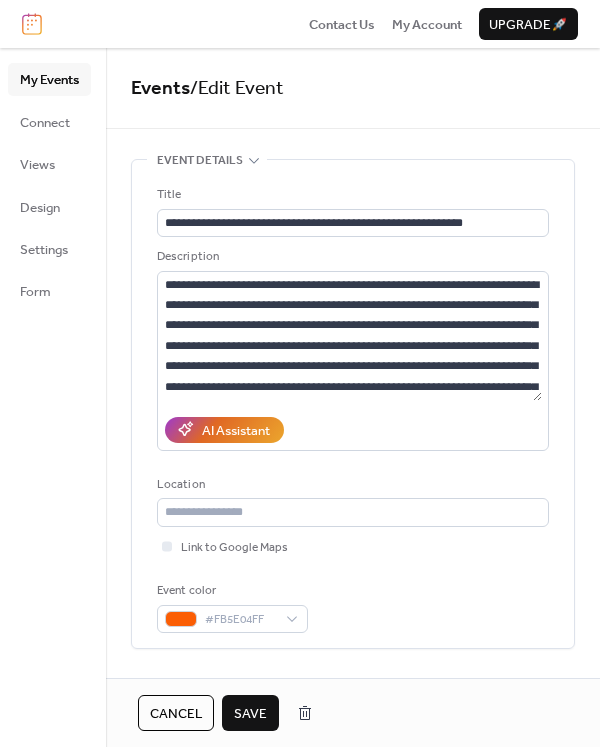 click on "Save" at bounding box center (250, 713) 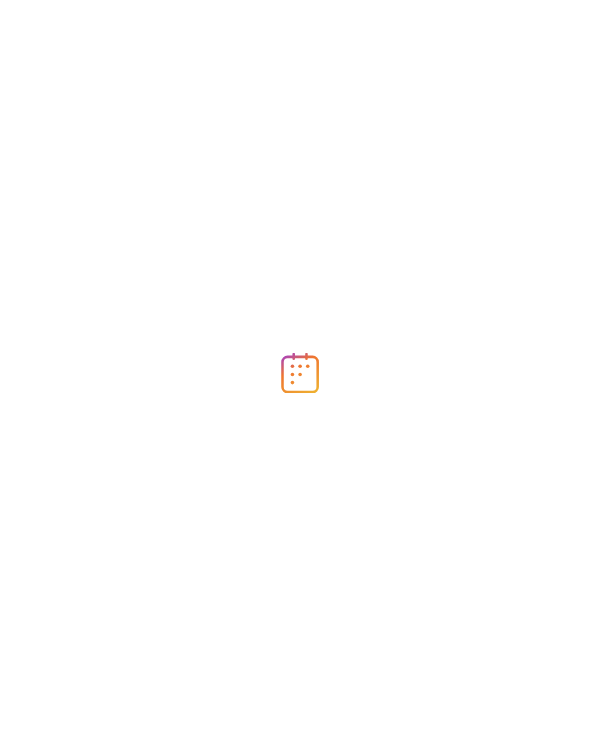 scroll, scrollTop: 0, scrollLeft: 0, axis: both 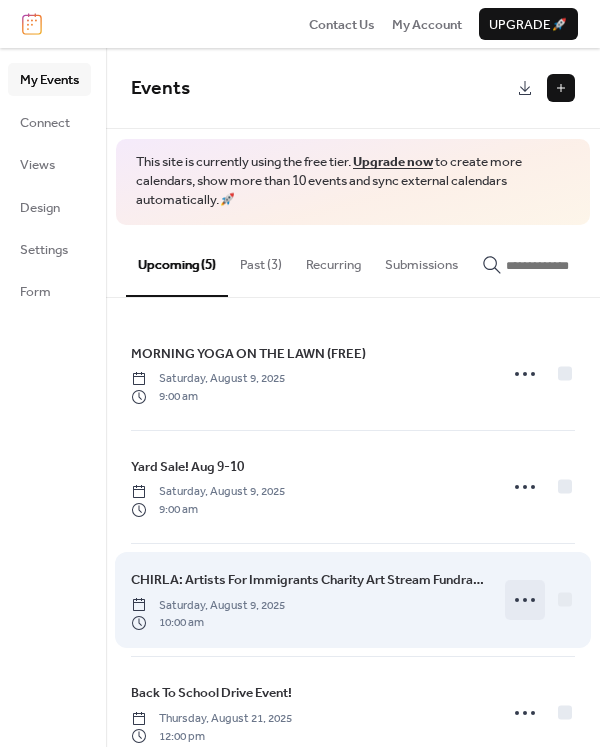 click 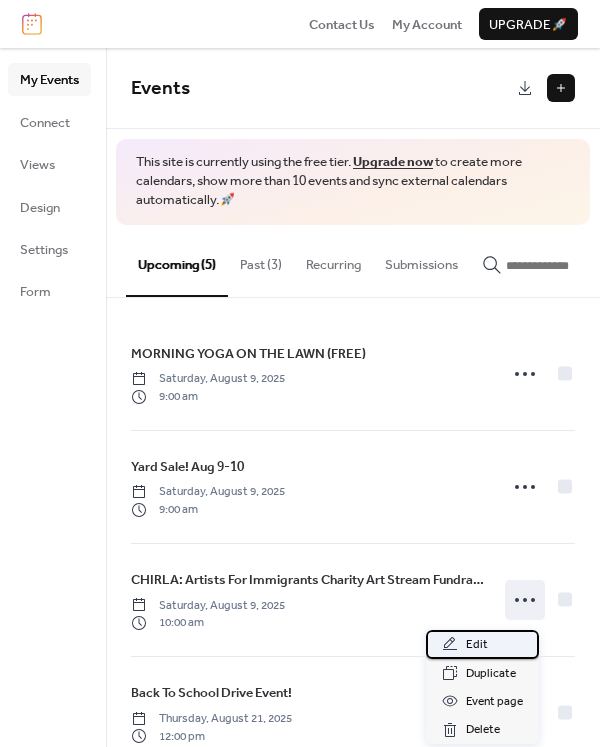 click on "Edit" at bounding box center (482, 644) 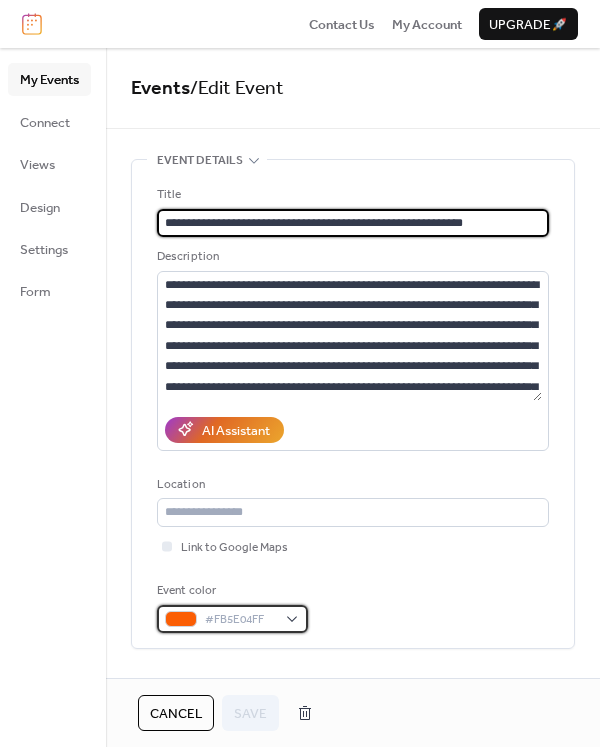 click at bounding box center [181, 619] 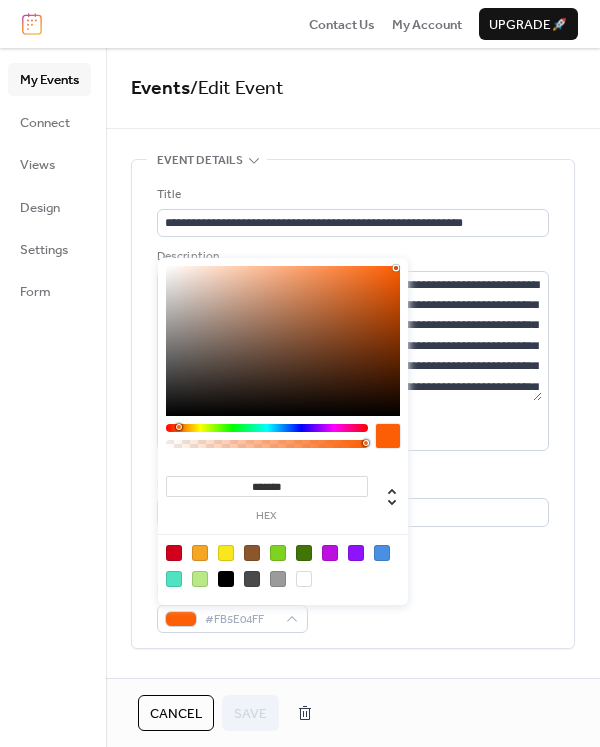 click at bounding box center (174, 553) 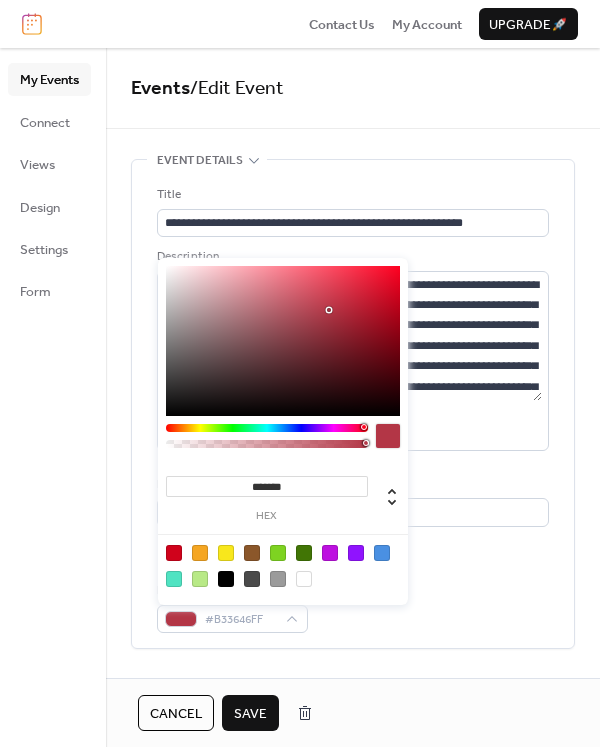drag, startPoint x: 339, startPoint y: 322, endPoint x: 320, endPoint y: 298, distance: 30.610456 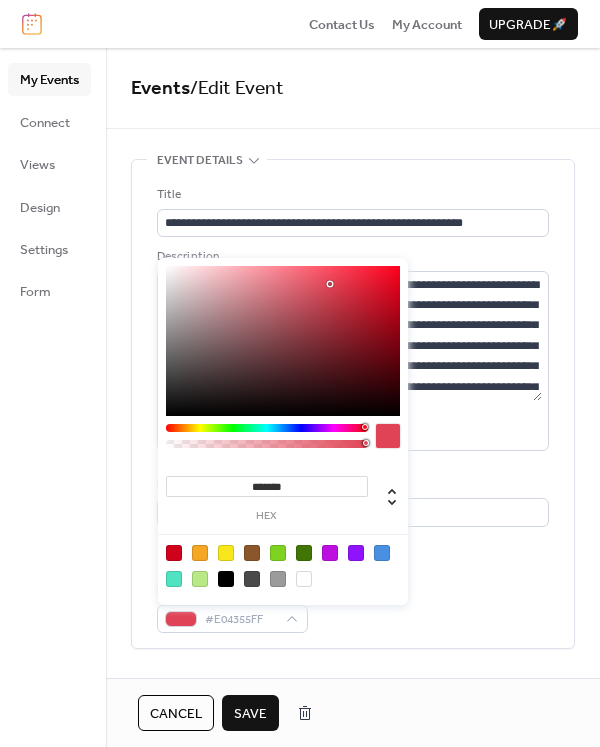 type on "*******" 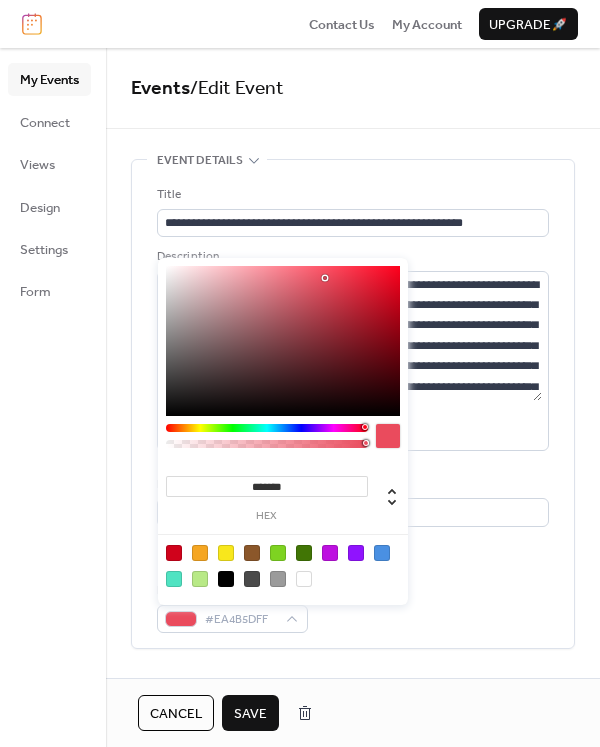 drag, startPoint x: 320, startPoint y: 298, endPoint x: 325, endPoint y: 278, distance: 20.615528 